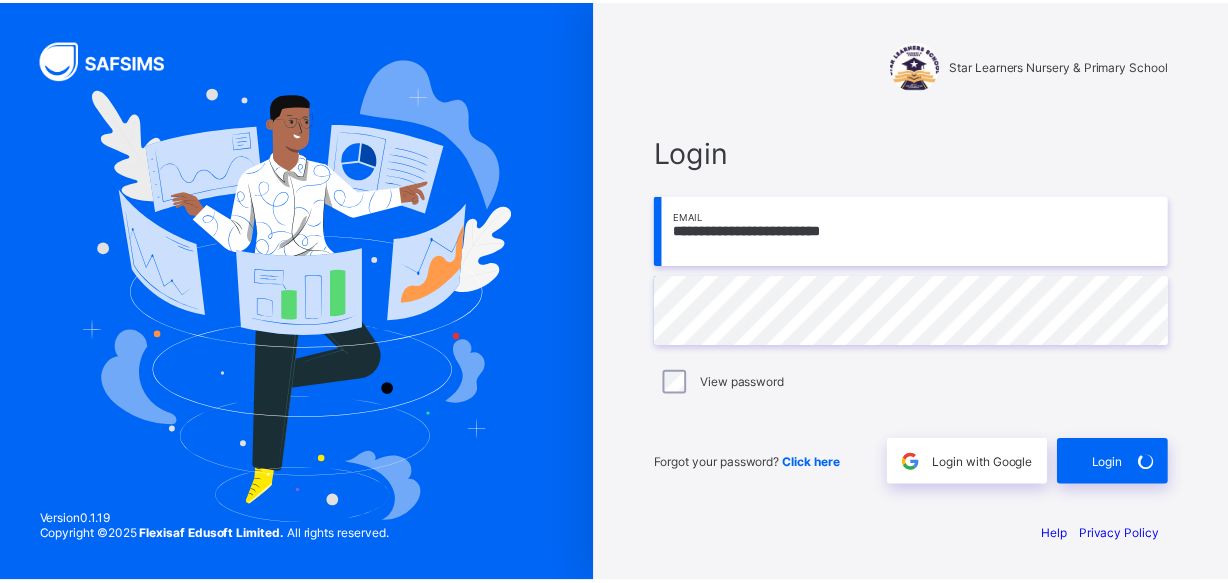 scroll, scrollTop: 0, scrollLeft: 0, axis: both 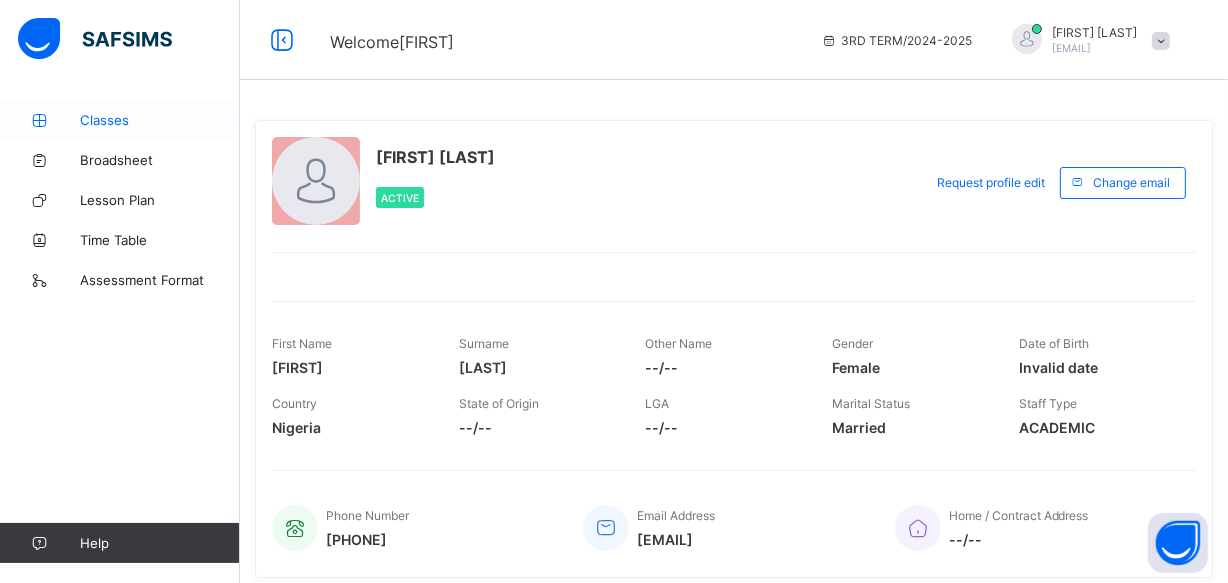 click on "Classes" at bounding box center (160, 120) 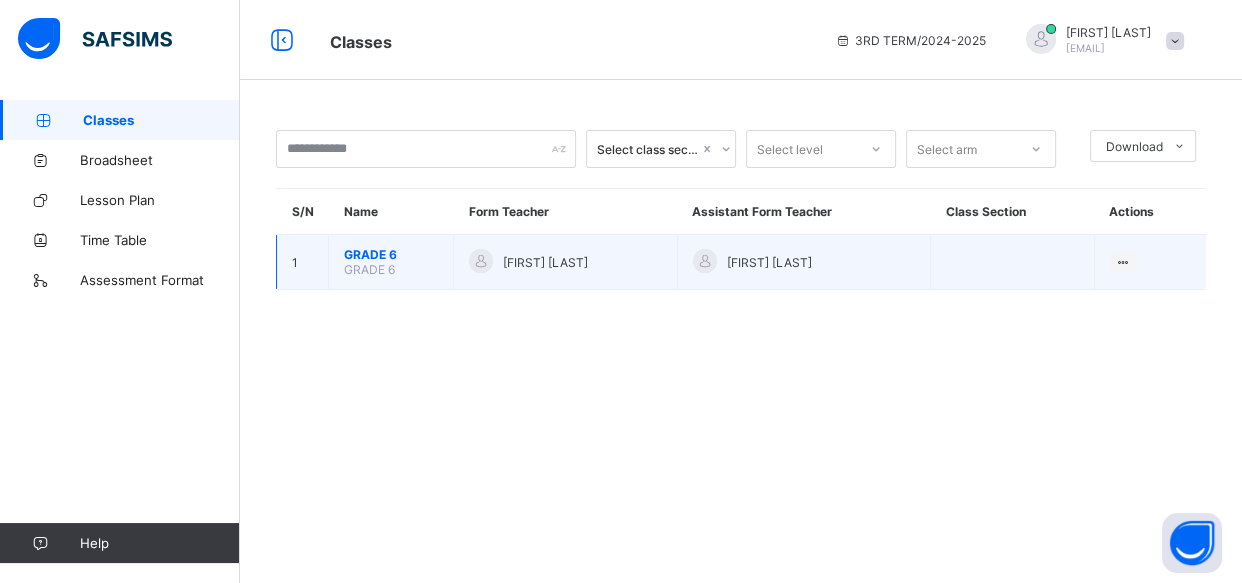 click on "GRADE 6" at bounding box center [391, 254] 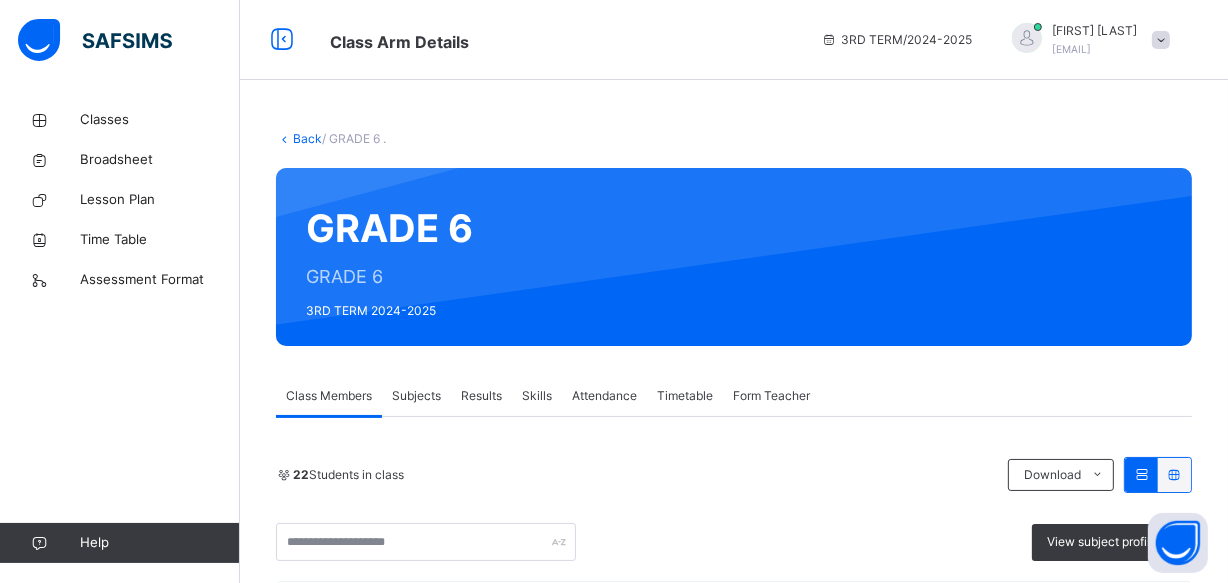click on "Results" at bounding box center (481, 396) 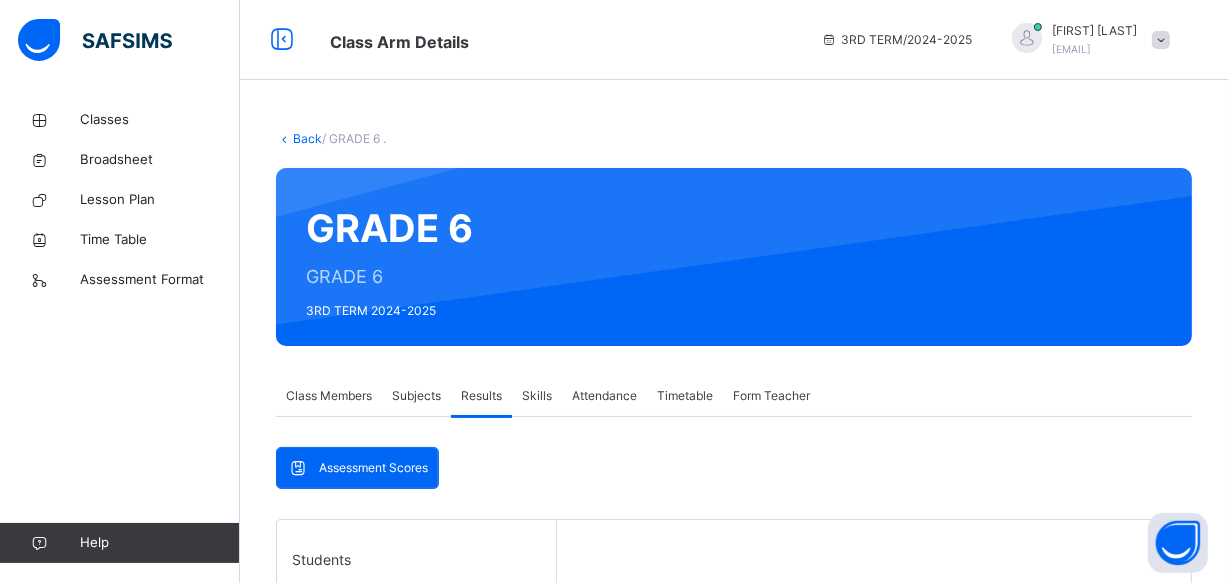 click on "Subjects" at bounding box center (416, 396) 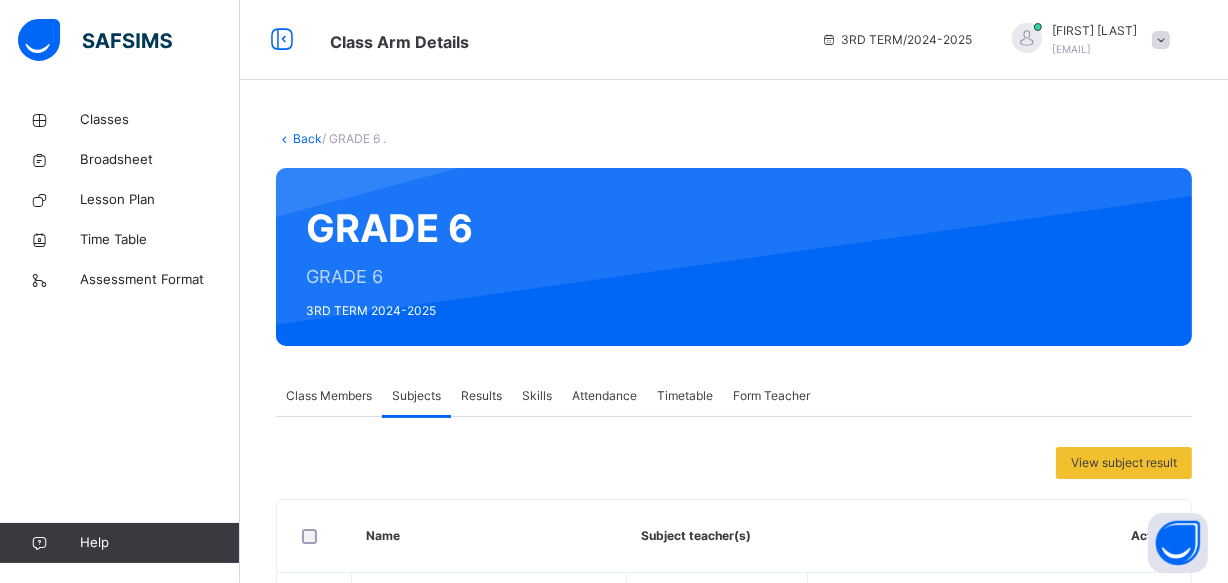scroll, scrollTop: 509, scrollLeft: 0, axis: vertical 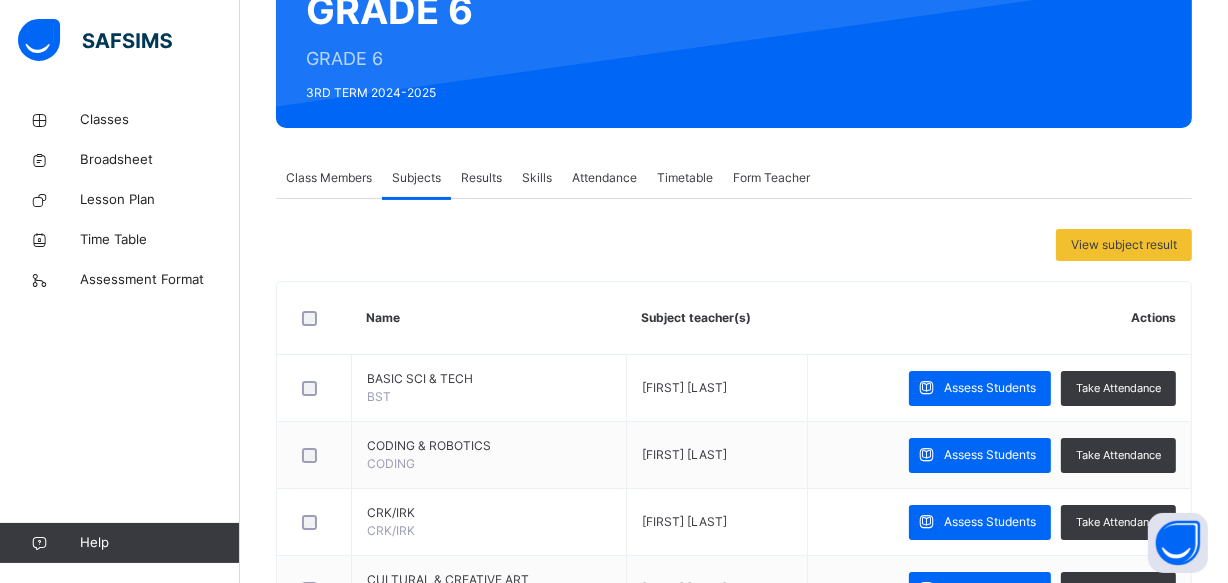 click on "Skills" at bounding box center [537, 178] 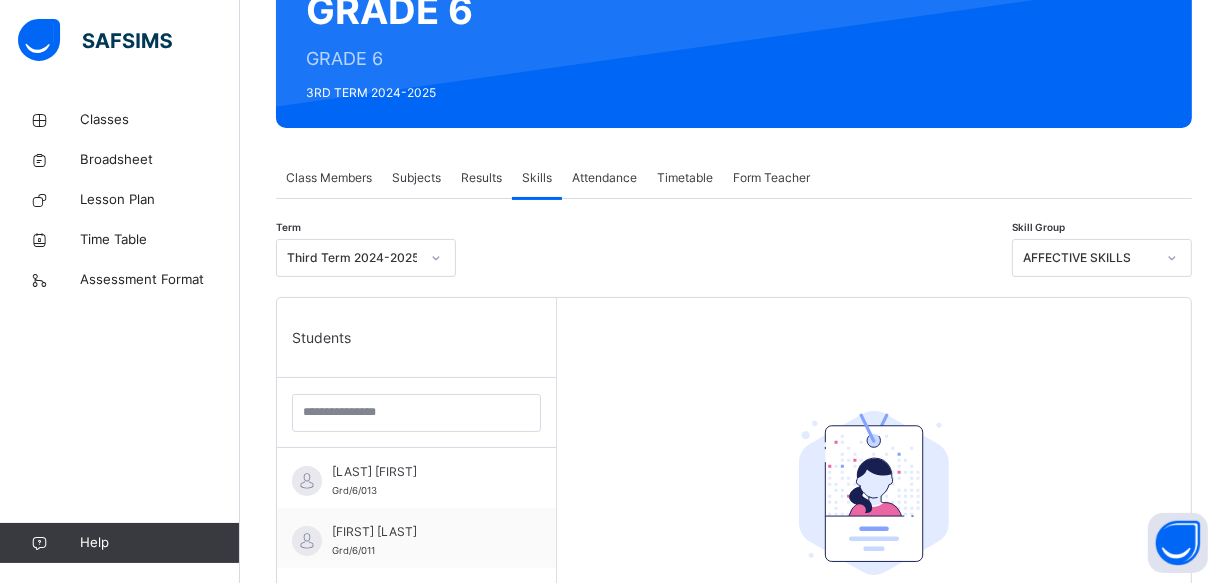 click on "Subjects" at bounding box center (416, 178) 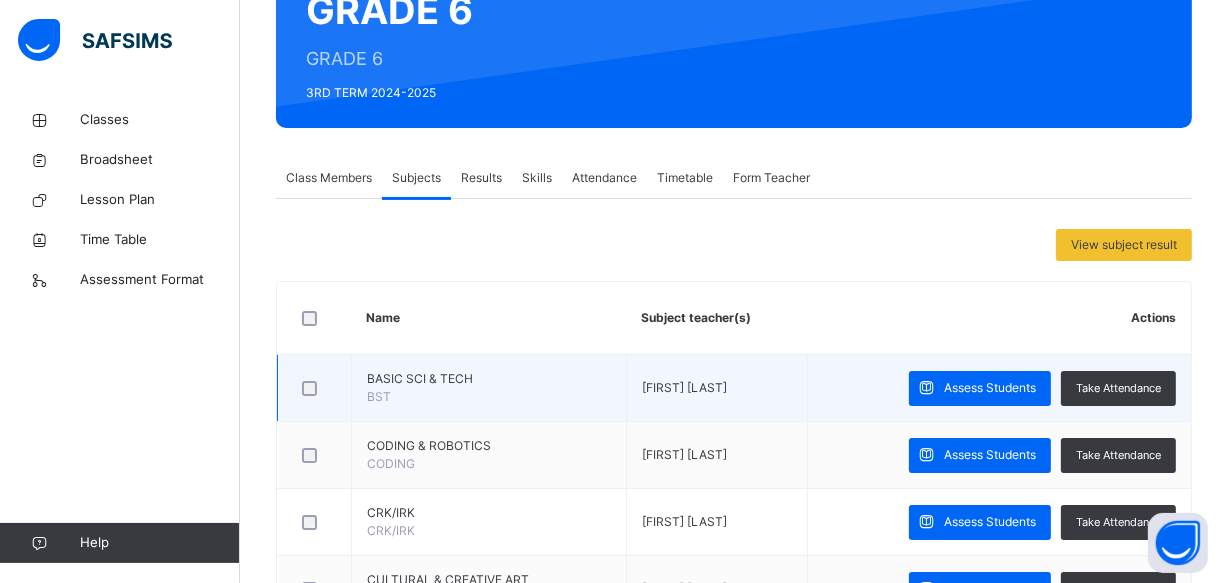 click at bounding box center [314, 388] 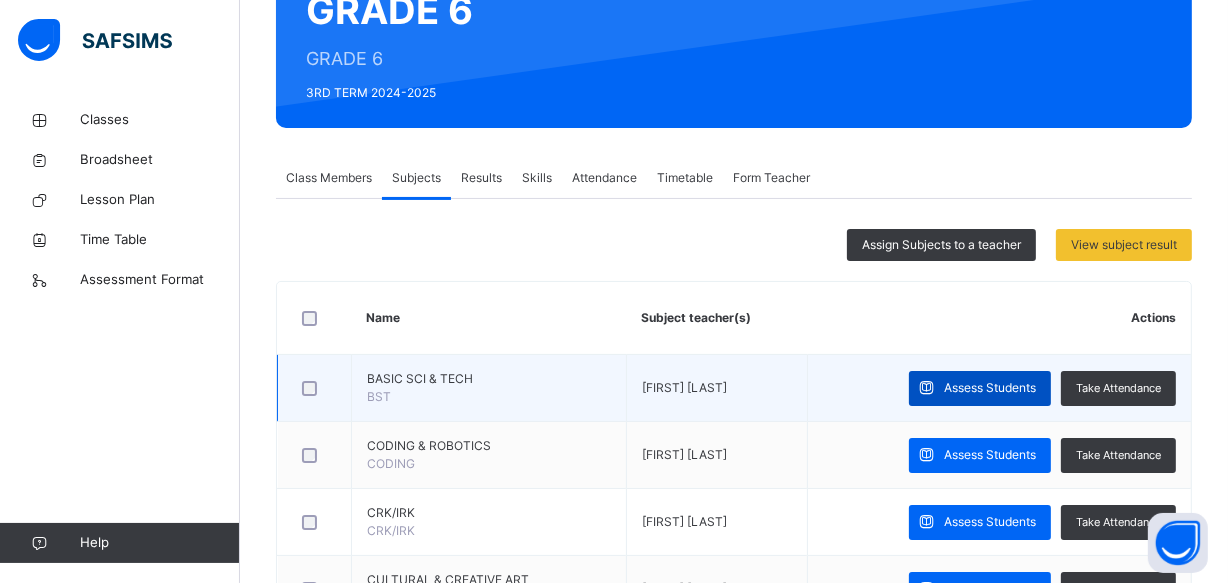 click on "Assess Students" at bounding box center (990, 388) 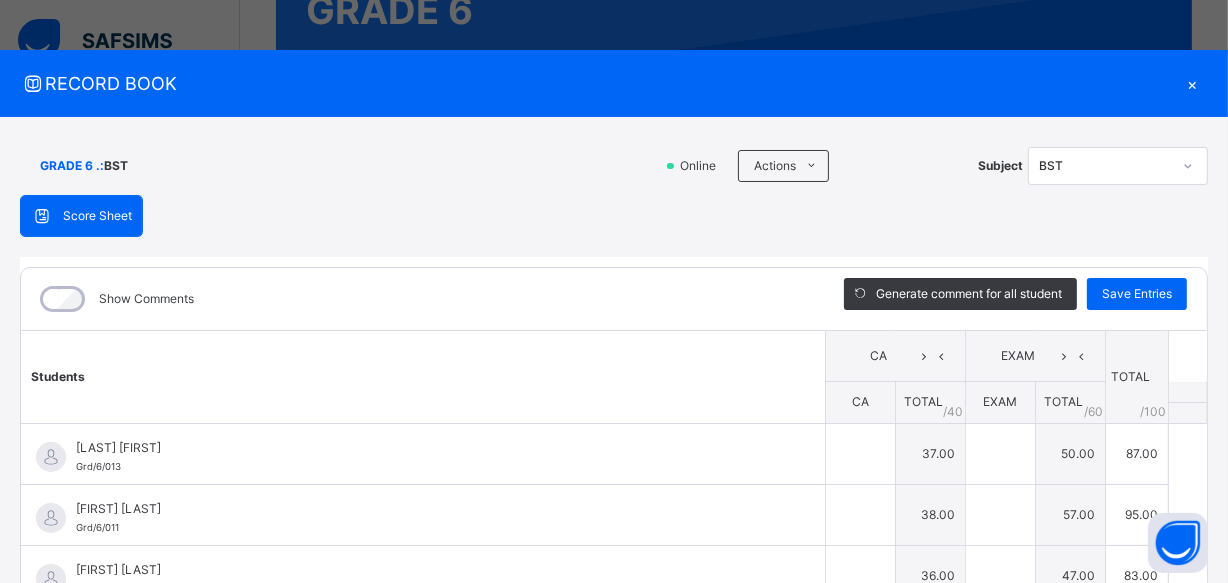 type on "**" 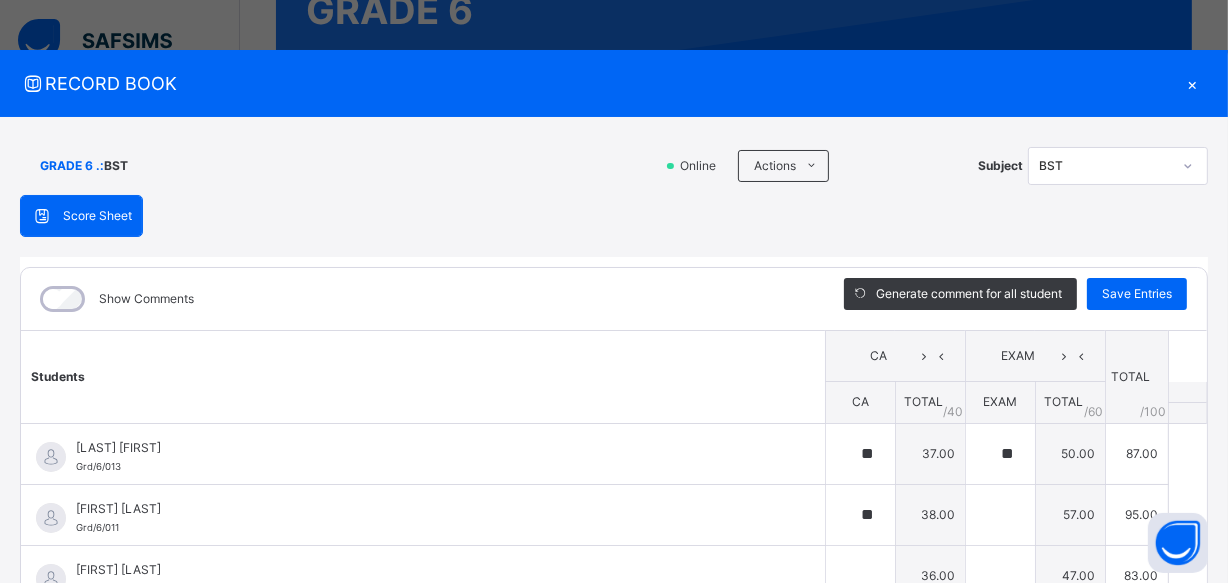 type on "**" 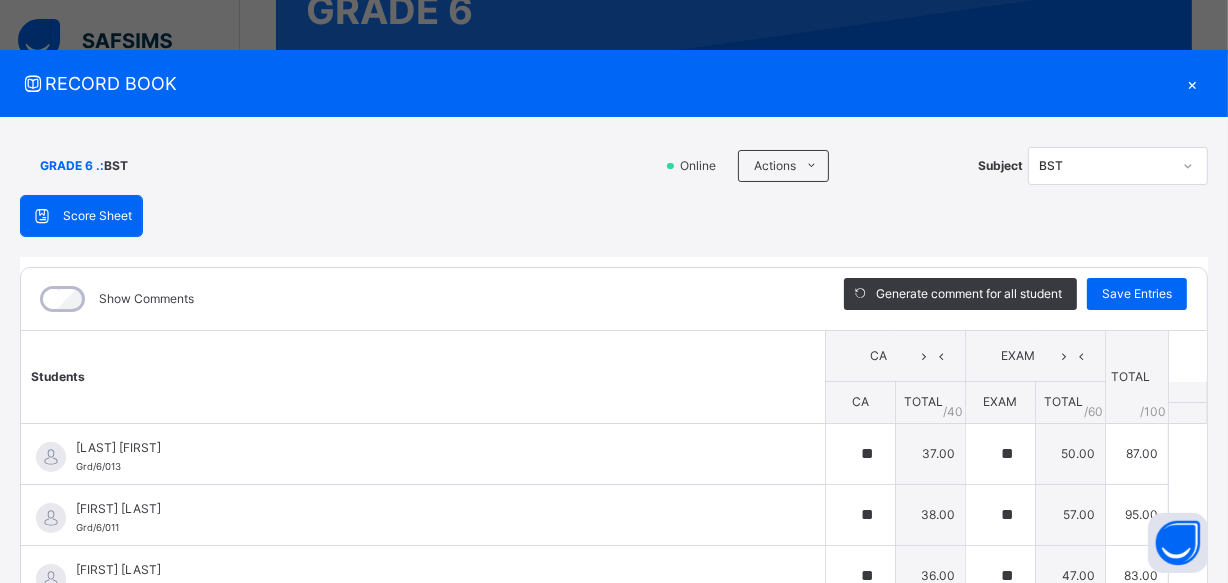 type on "**" 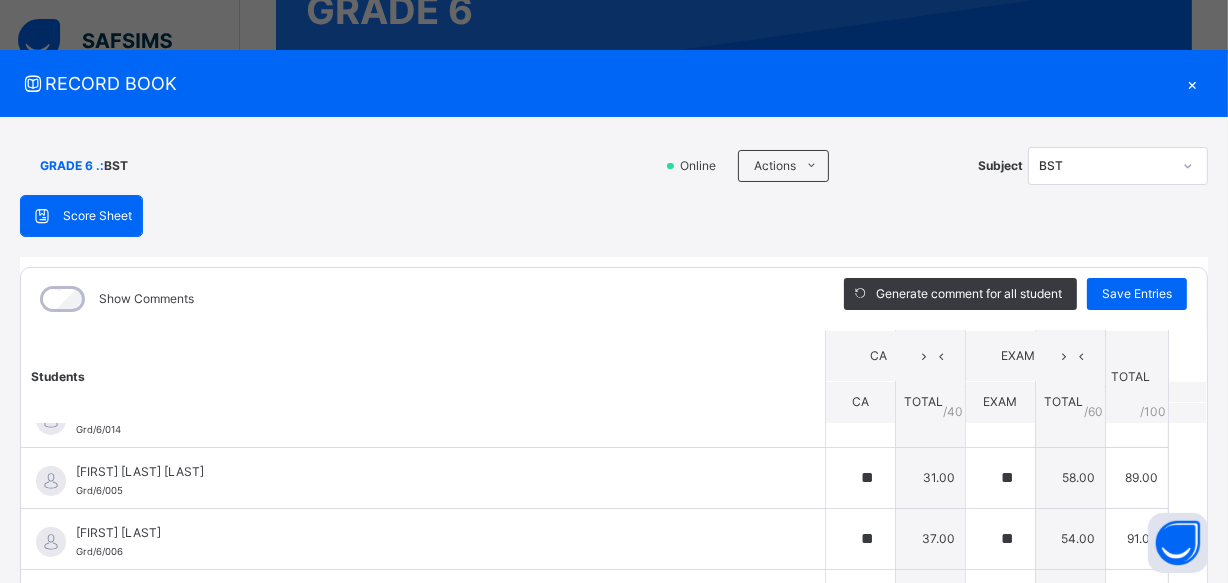 scroll, scrollTop: 0, scrollLeft: 0, axis: both 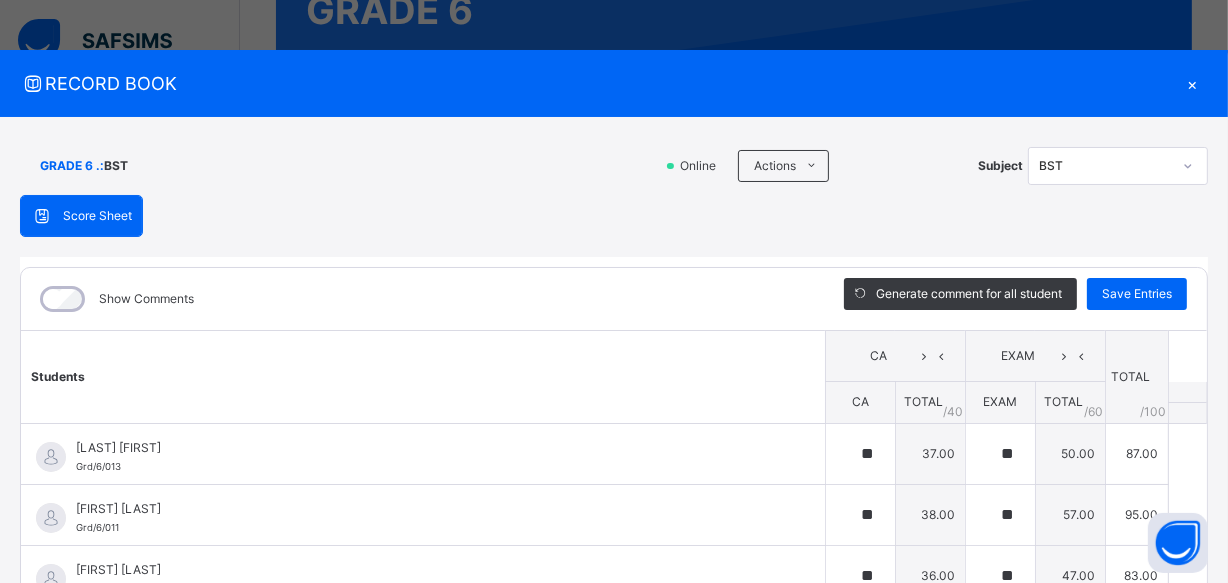 click on "×" at bounding box center [1193, 83] 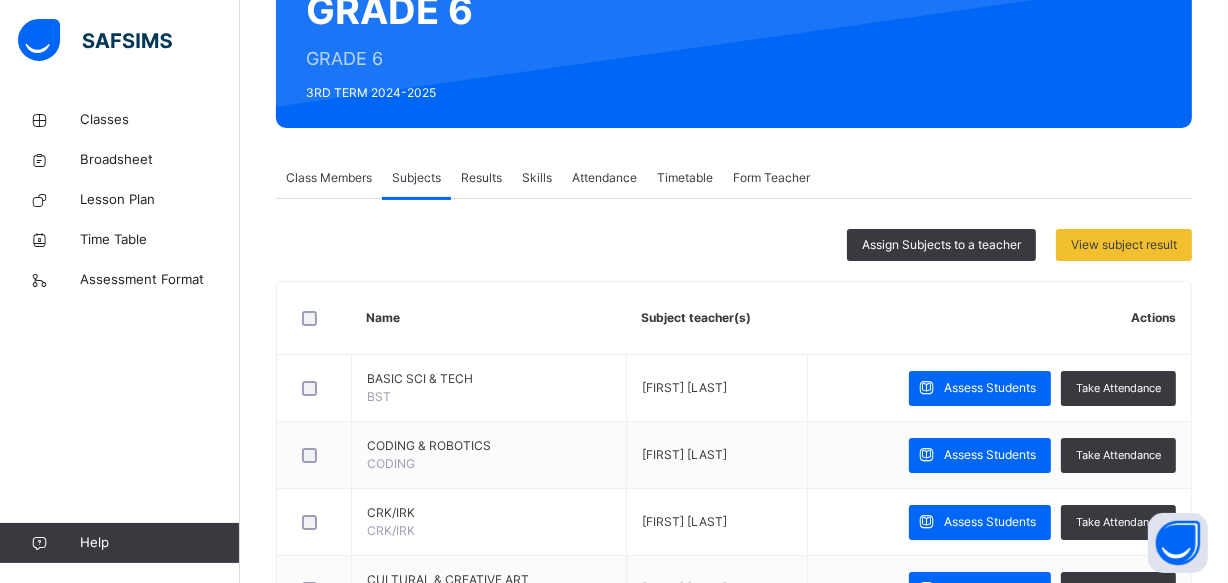 click on "Skills" at bounding box center [537, 178] 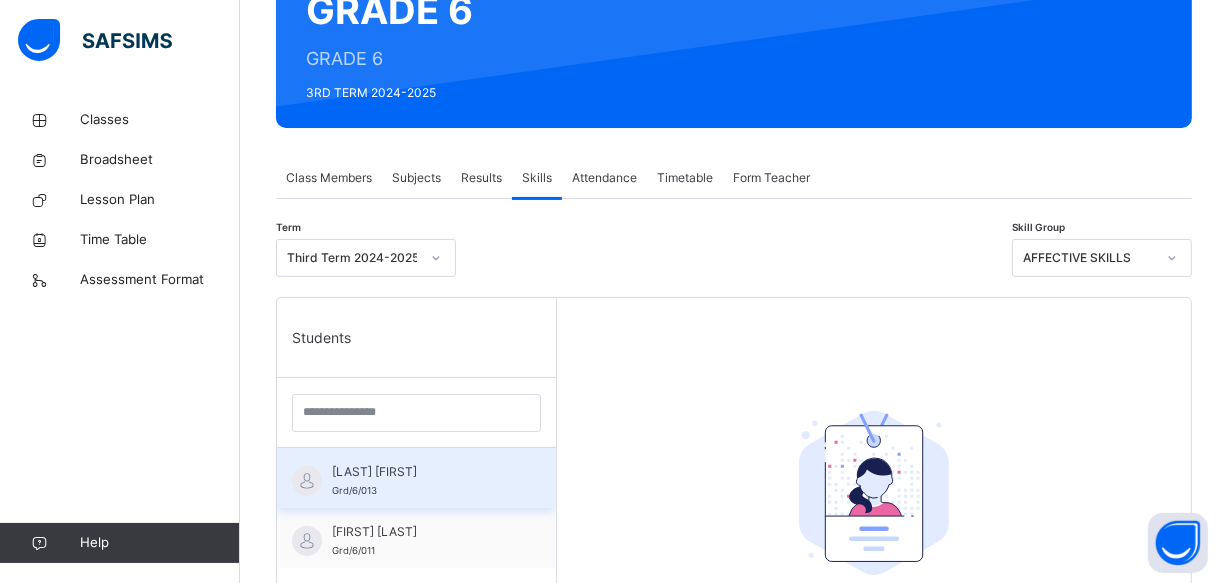 click on "[LAST]  [FIRST]" at bounding box center (421, 472) 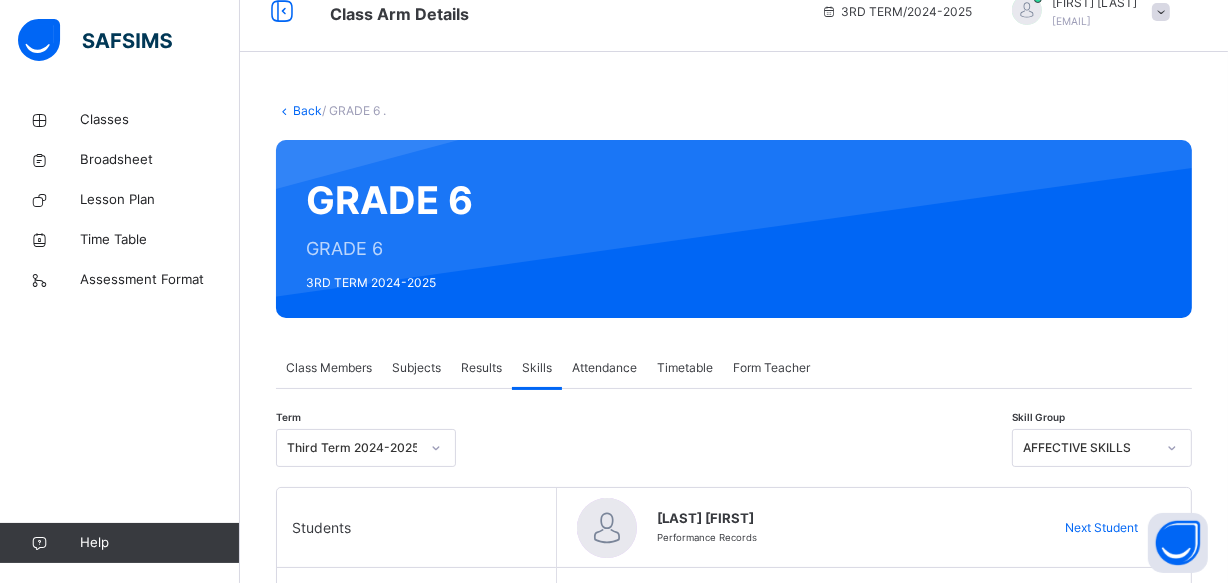 scroll, scrollTop: 72, scrollLeft: 0, axis: vertical 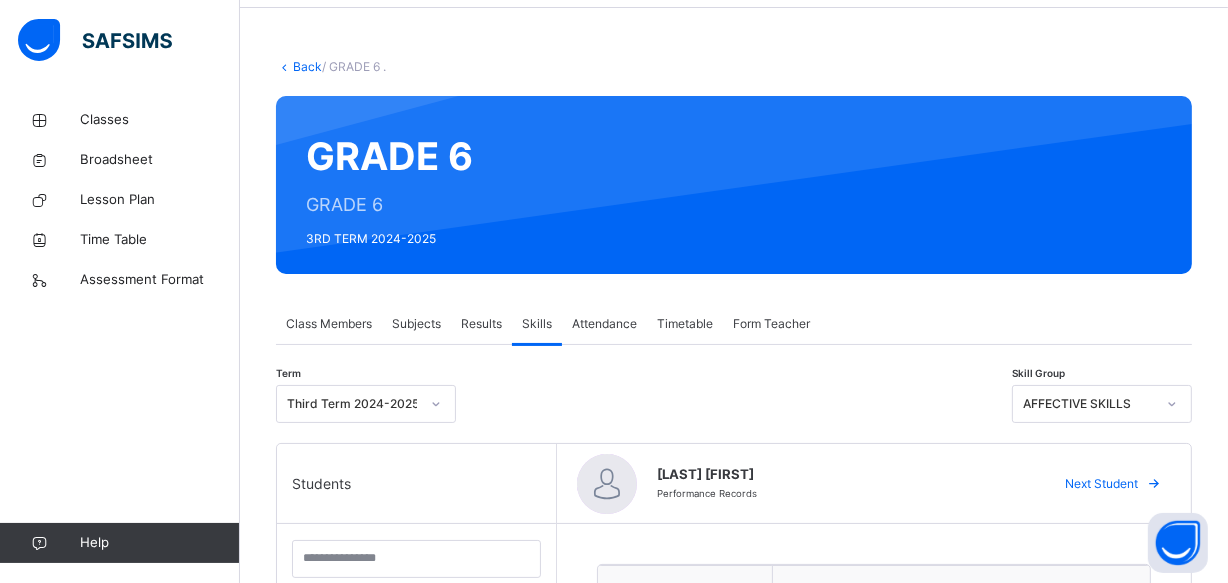 click 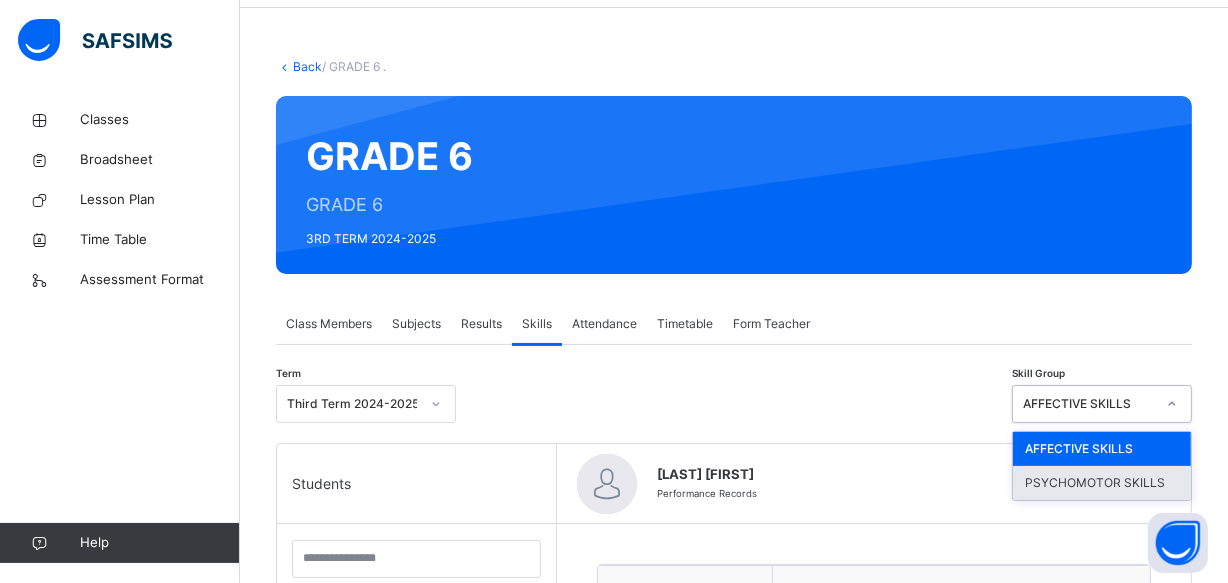 click on "PSYCHOMOTOR SKILLS" at bounding box center [1102, 483] 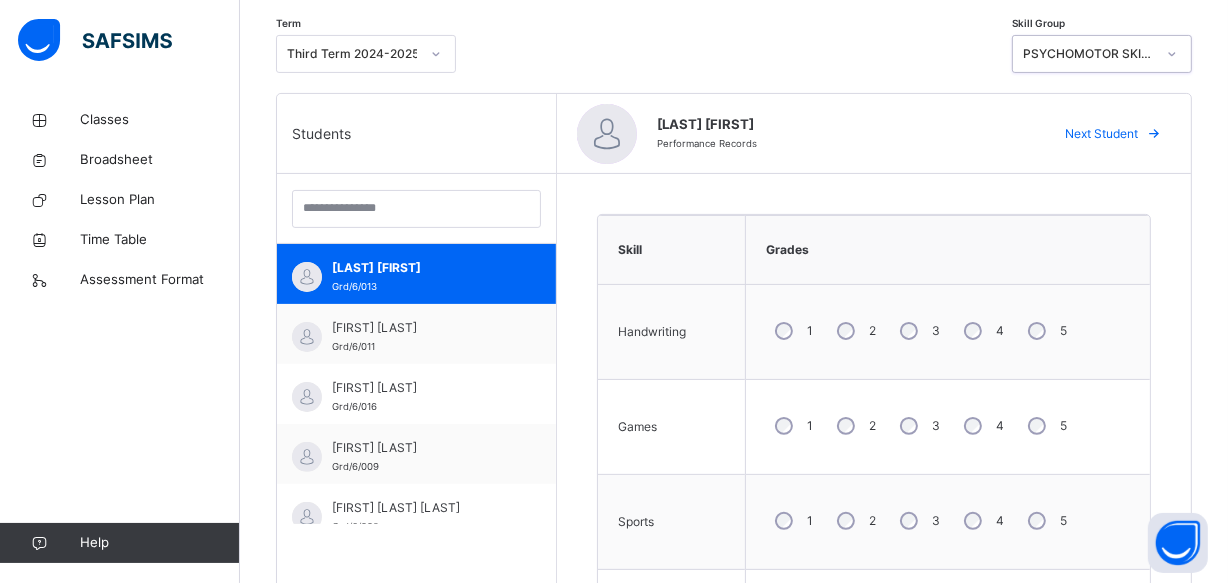 scroll, scrollTop: 453, scrollLeft: 0, axis: vertical 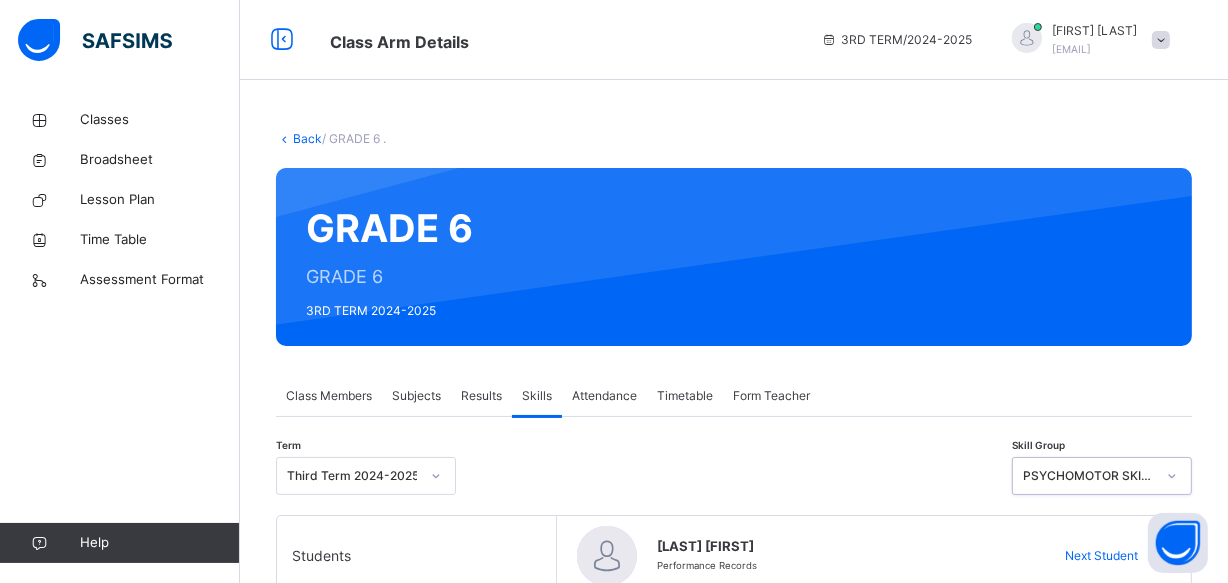 click on "Attendance" at bounding box center [604, 396] 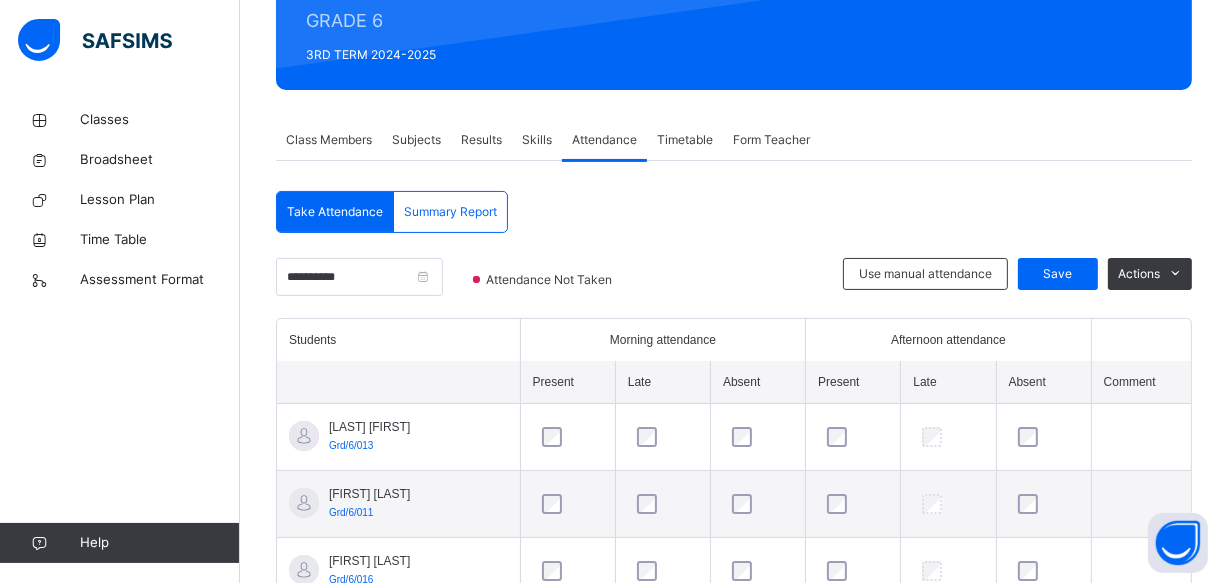 scroll, scrollTop: 307, scrollLeft: 0, axis: vertical 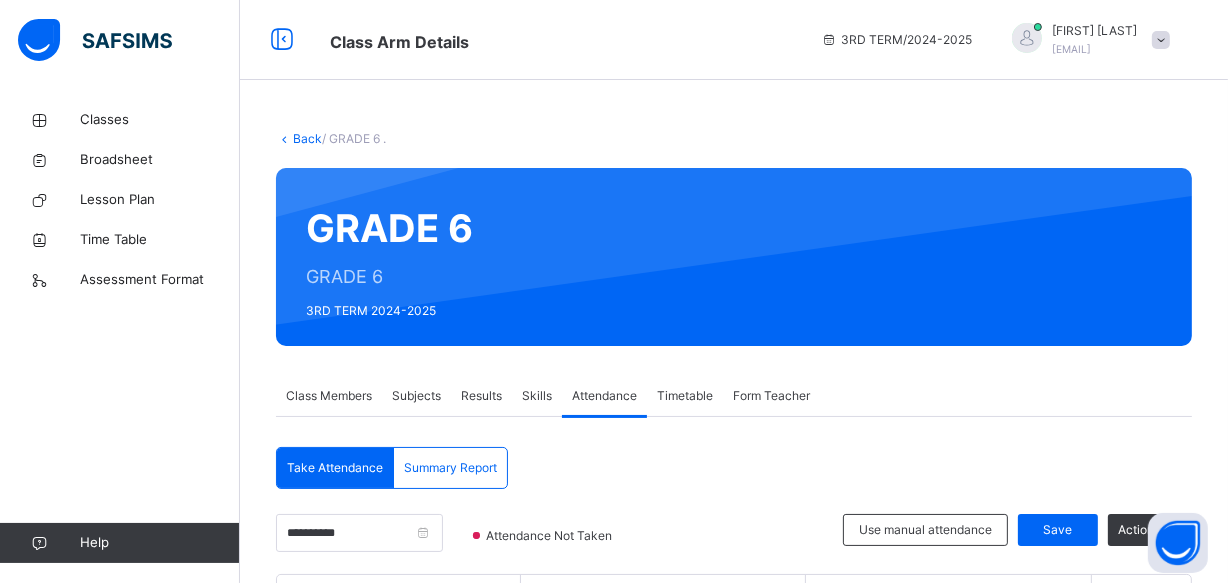 click at bounding box center [1161, 40] 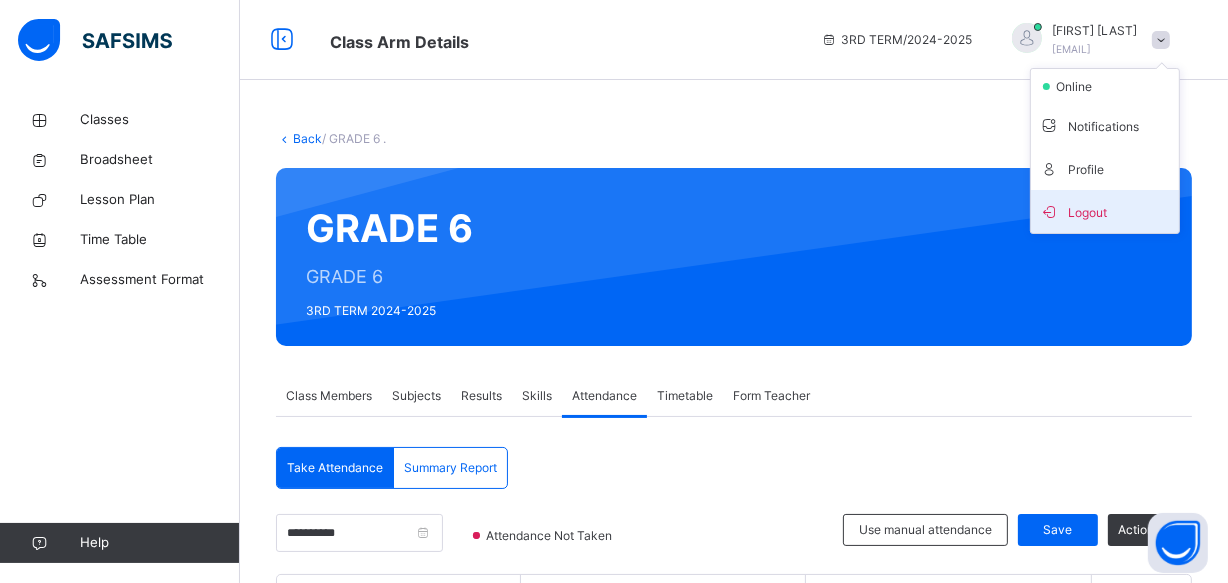 click on "Logout" at bounding box center [1105, 211] 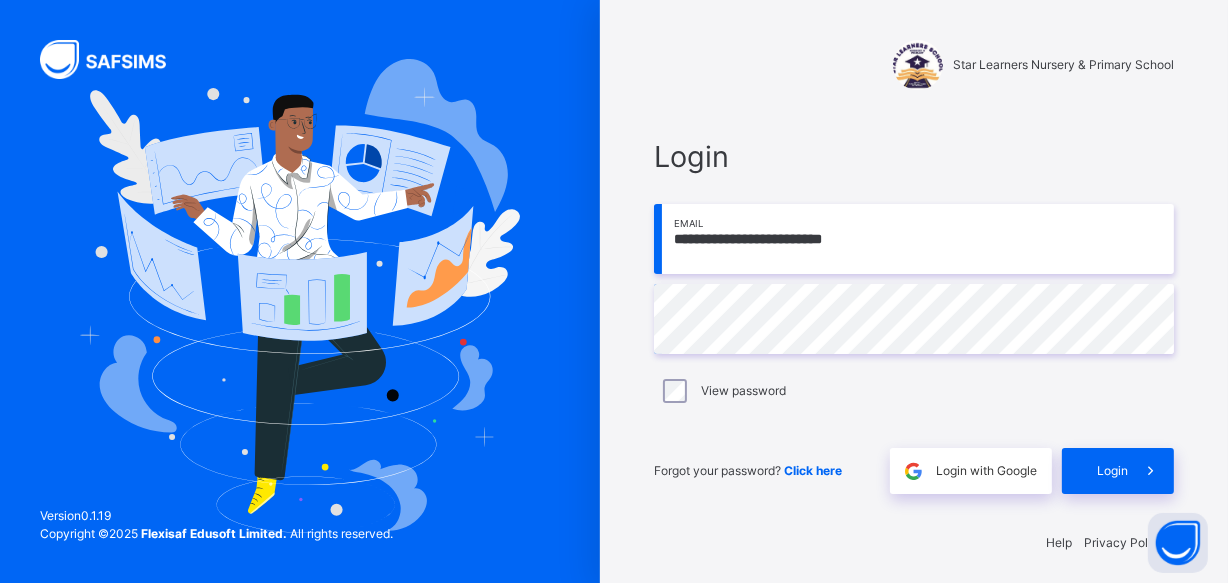 click on "**********" at bounding box center [914, 239] 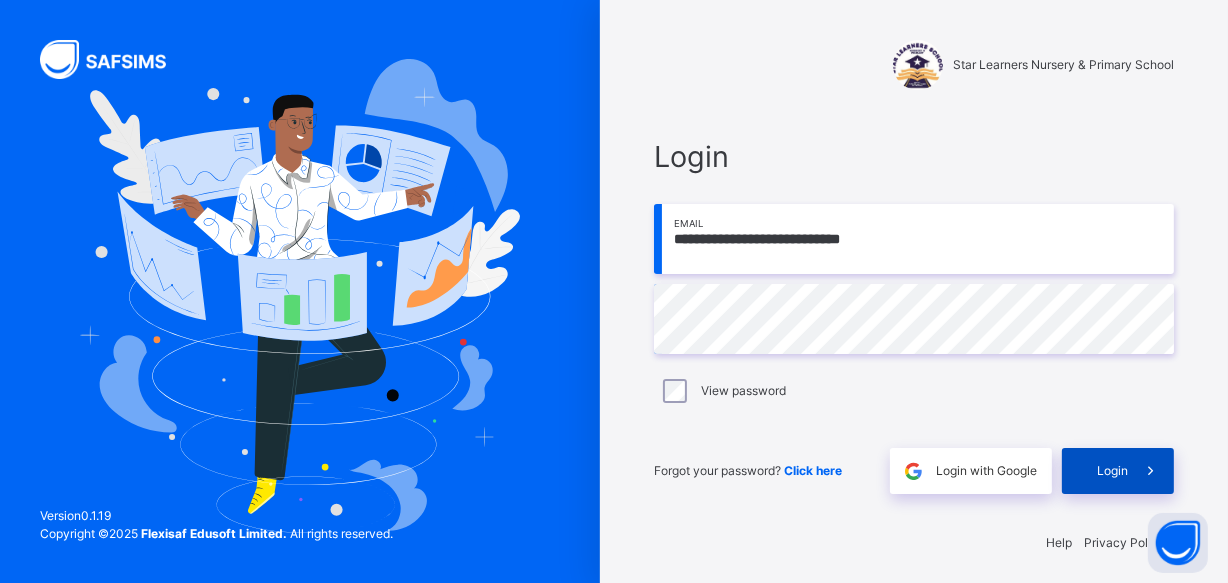 click at bounding box center [1150, 471] 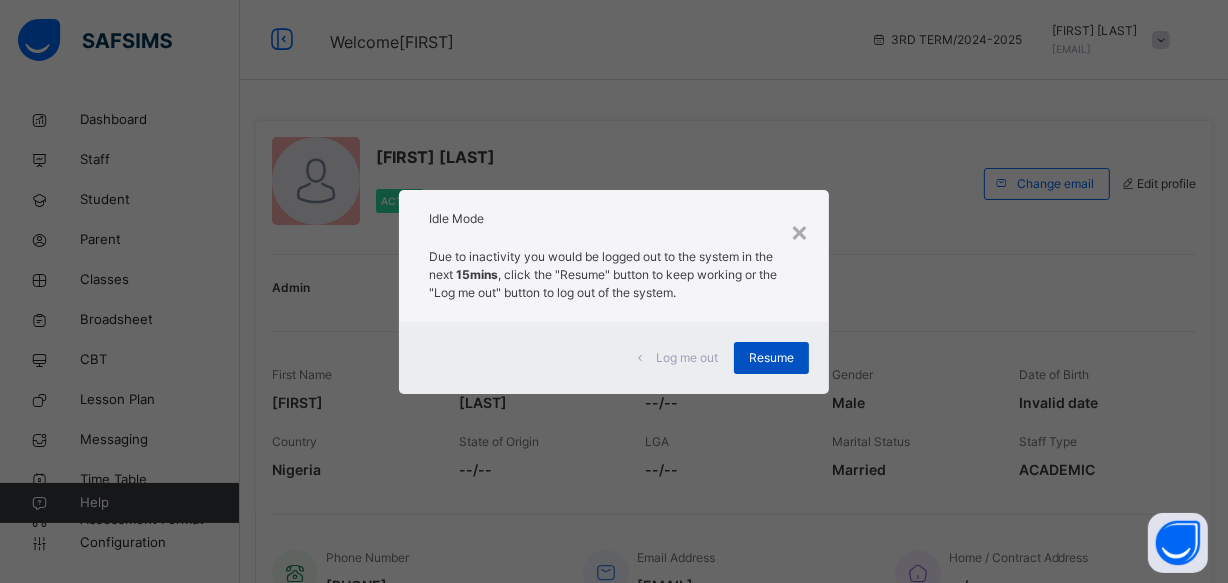 click on "Resume" at bounding box center (771, 358) 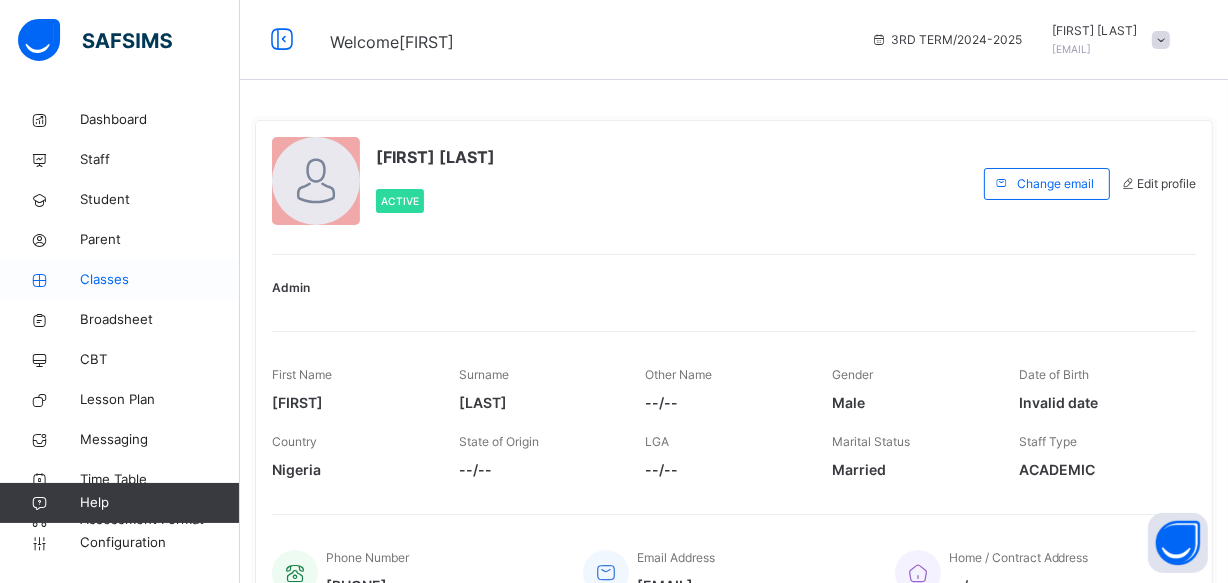 click on "Classes" at bounding box center (120, 280) 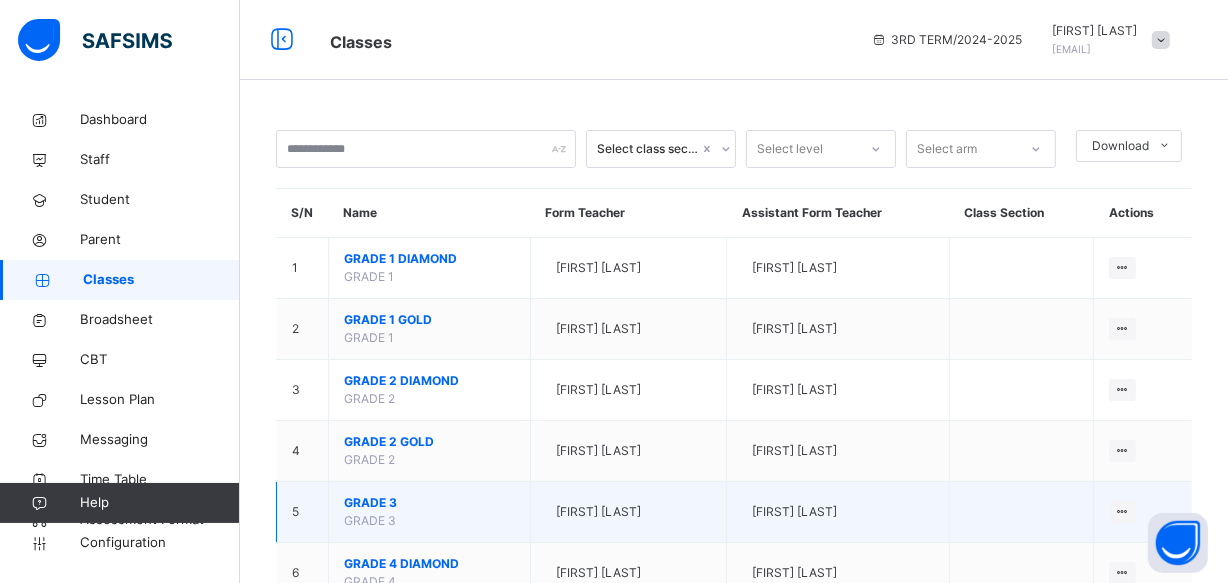 click on "[FIRST] [LAST]" at bounding box center [629, 512] 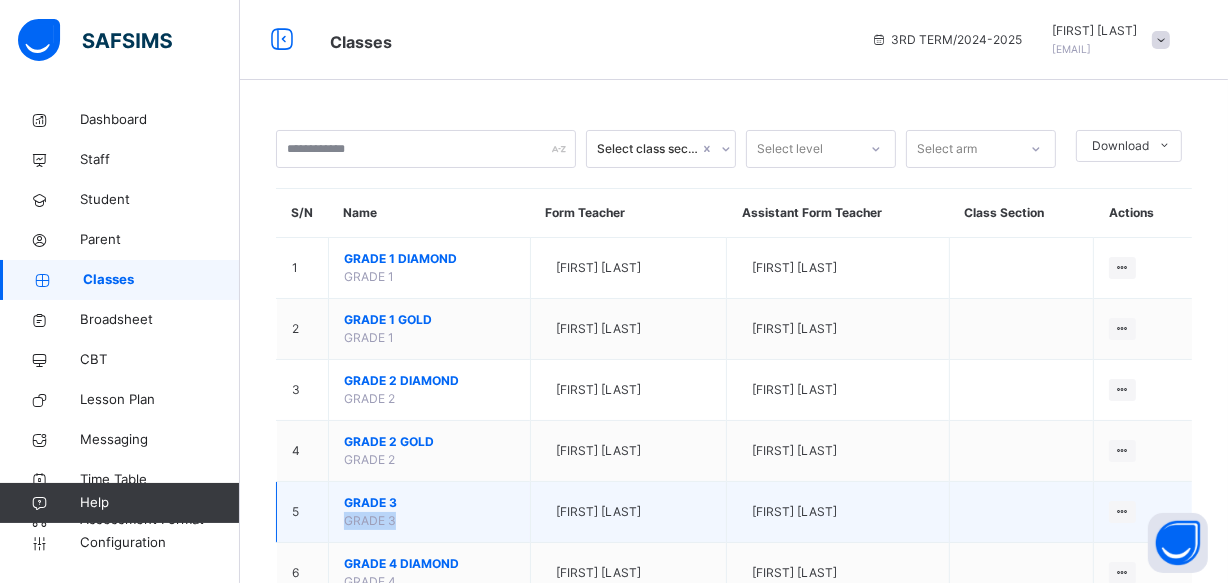 click on "GRADE 3     GRADE 3" at bounding box center (430, 512) 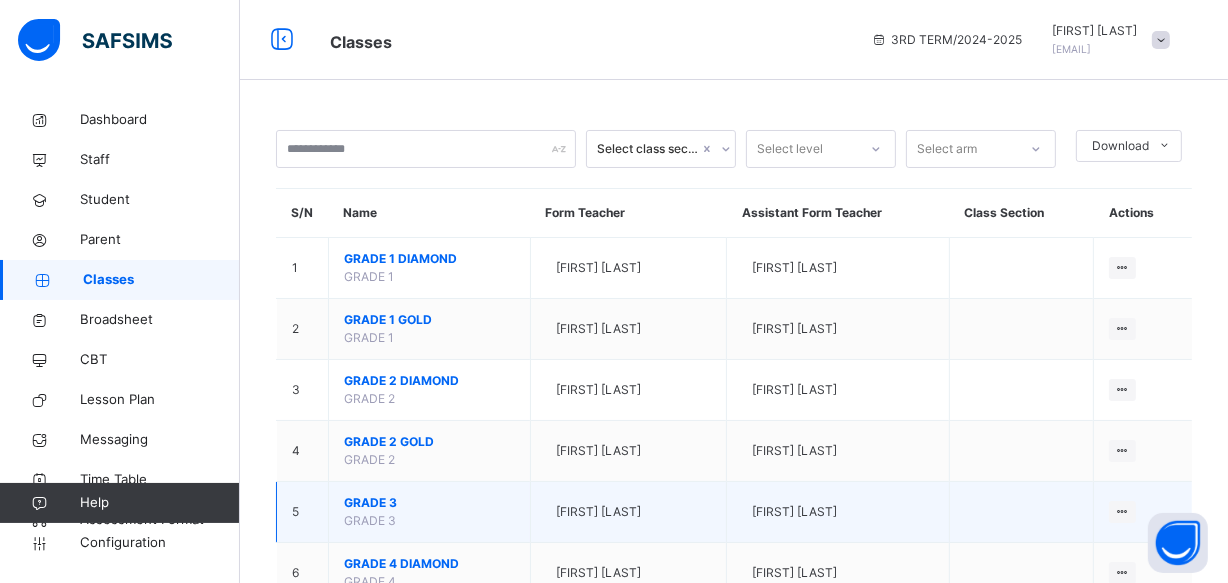 click on "GRADE 3     GRADE 3" at bounding box center [430, 512] 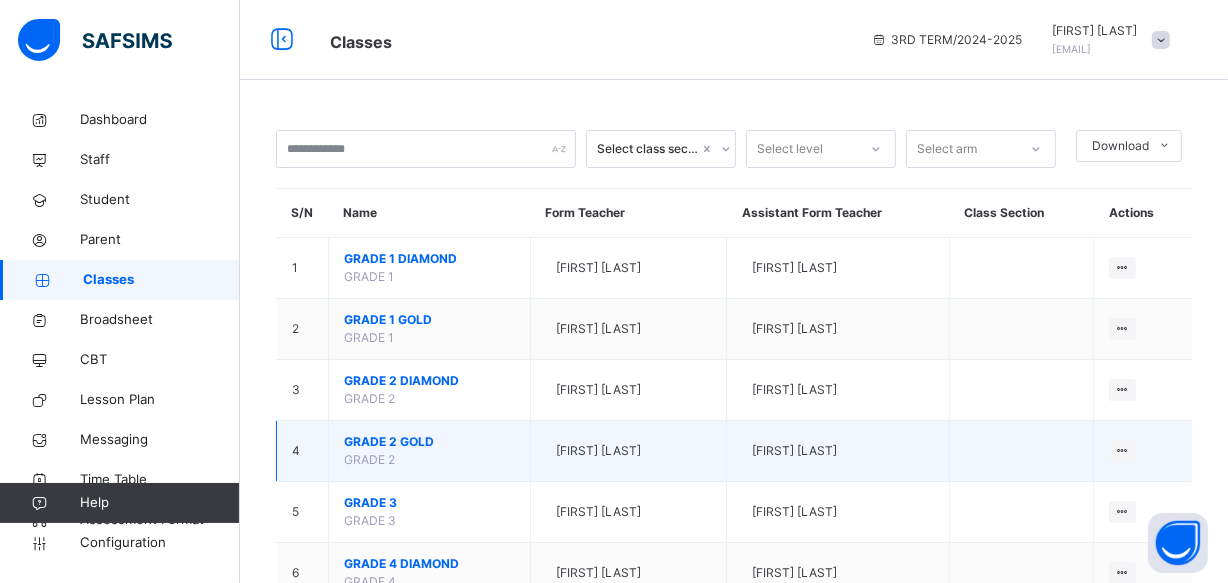 click on "GRADE 2   GOLD   GRADE 2" at bounding box center (430, 451) 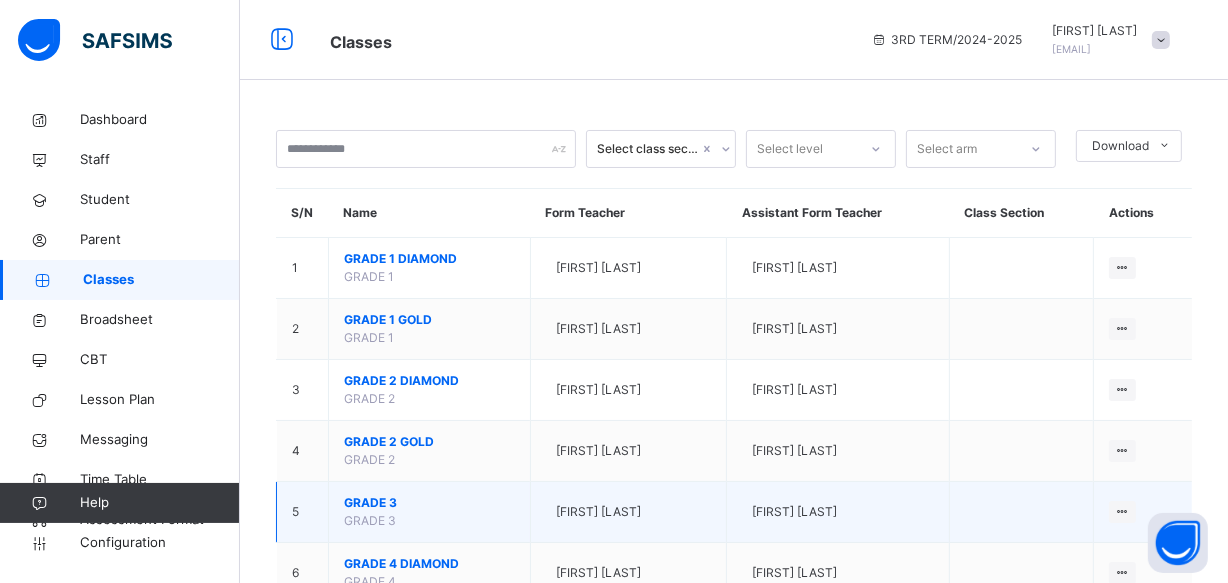 click on "GRADE 3" at bounding box center [429, 503] 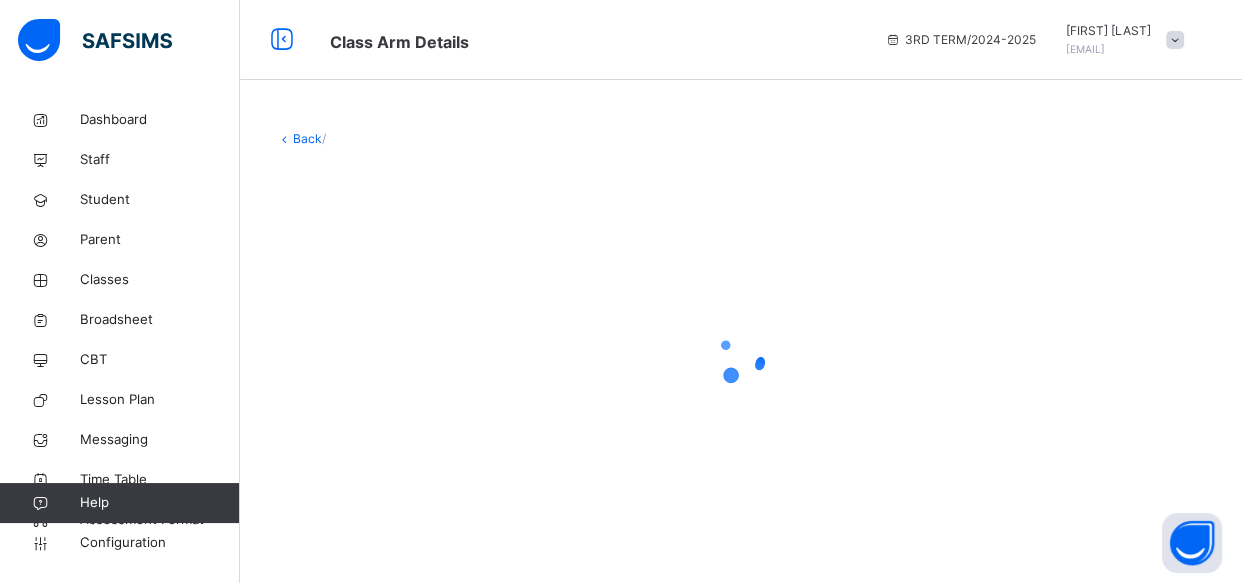 click at bounding box center [741, 358] 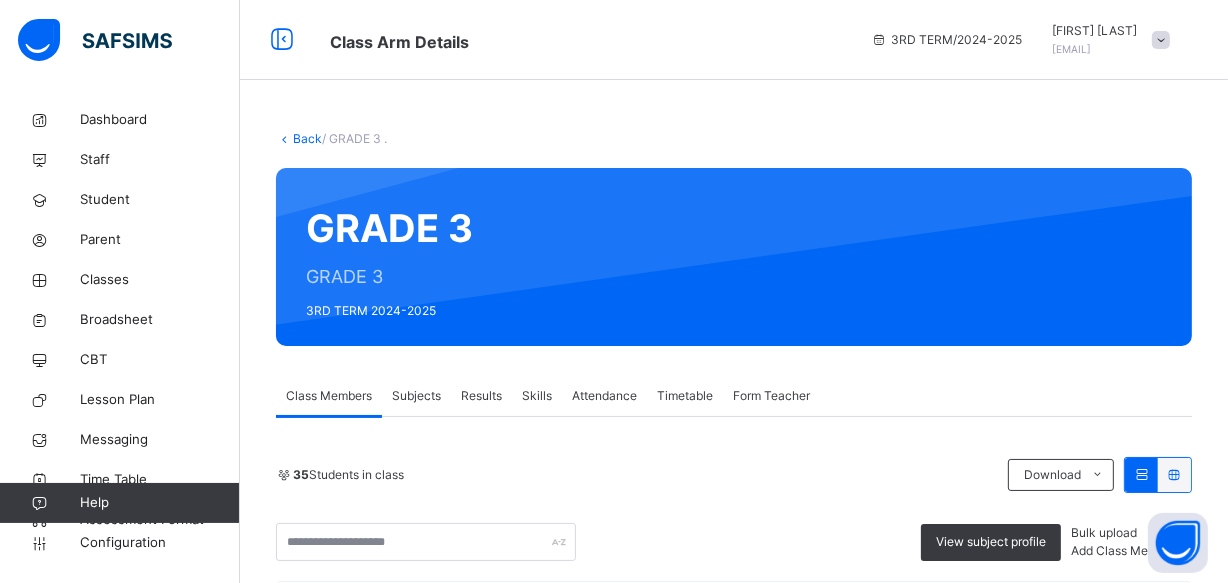 click on "Results" at bounding box center (481, 396) 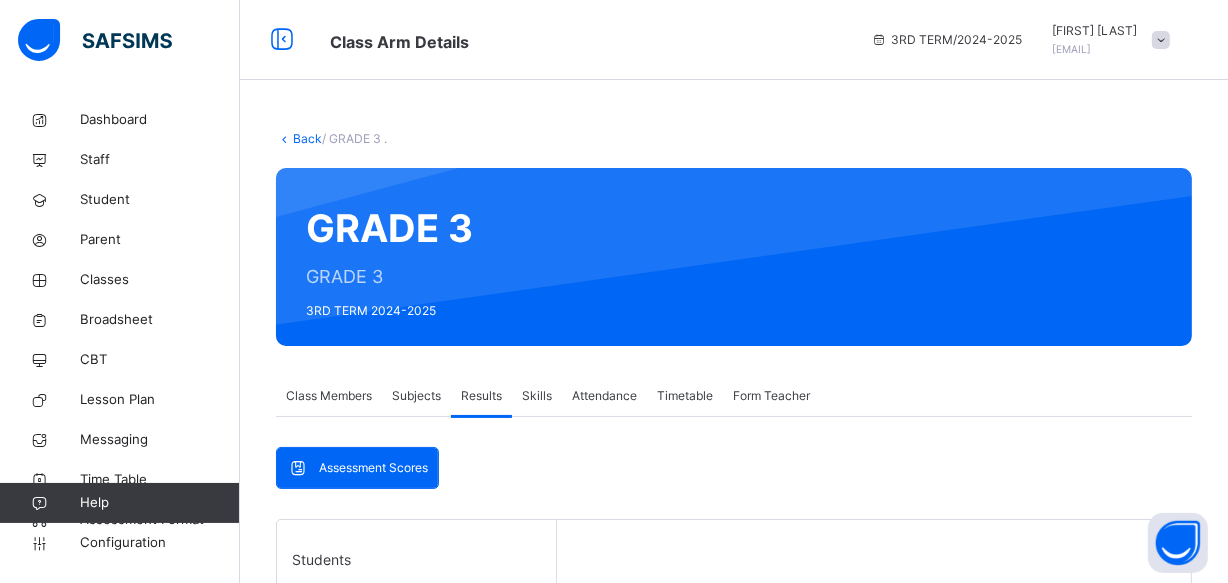 click on "Assessment Scores Assessment Scores Students [FIRST] [LAST] Grd/3/010 [FIRST] [LAST] Grd/3/006 [FIRST] [LAST] Gra 3 [FIRST] [LAST] Grd/3/027 [FIRST] [LAST] Grd/3/012 [FIRST] [LAST] Grd/3/023 [FIRST] 3470 [FIRST] [LAST] Grd/3/028 [FIRST] [LAST] Grd/3/009 [FIRST] [LAST] Grd/3/017 [FIRST] [LAST] Grd/3/030 [FIRST] [LAST] Grd/3/020 [FIRST] [LAST] Grd/3/022 [FIRST] 1900 [FIRST] [LAST] Grd/3/004 [FIRST] [LAST] Grd/3/011 [FIRST] [LAST] Grd/3/026 [FIRST] [LAST] Grd/3/024 [FIRST] [LAST] Grd/3/025 [FIRST] [LAST] Grd/3/013 [FIRST] [LAST] Grd/3/029 [FIRST] [LAST] Grd/3/018 [FIRST] [LAST] Grd/3/002 [FIRST] [LAST] Grd/3/016 [FIRST] [LAST] Grd/3/008 [FIRST] [LAST] 6539 [FIRST] [LAST] Grd/3 /001 [FIRST] [LAST] Grd/3/005 [FIRST] [LAST] Grd/3/003 [FIRST] [LAST] Grd/3/021 [FIRST] [LAST] Grd/3/014 [FIRST] [LAST] 9032 Select a Student Select a student from the list to the left to view records" at bounding box center [734, 780] 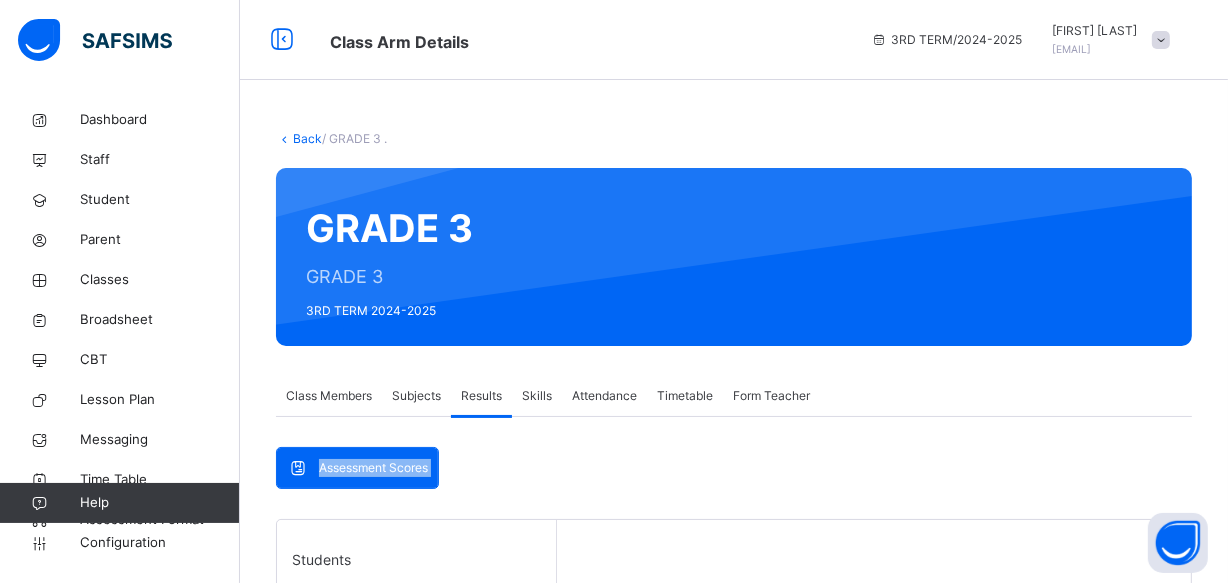 click on "Assessment Scores Assessment Scores Students [FIRST] [LAST] Grd/3/010 [FIRST] [LAST] Grd/3/006 [FIRST] [LAST] Gra 3 [FIRST] [LAST] Grd/3/027 [FIRST] [LAST] Grd/3/012 [FIRST] [LAST] Grd/3/023 [FIRST] 3470 [FIRST] [LAST] Grd/3/028 [FIRST] [LAST] Grd/3/009 [FIRST] [LAST] Grd/3/017 [FIRST] [LAST] Grd/3/030 [FIRST] [LAST] Grd/3/020 [FIRST] [LAST] Grd/3/022 [FIRST] 1900 [FIRST] [LAST] Grd/3/004 [FIRST] [LAST] Grd/3/011 [FIRST] [LAST] Grd/3/026 [FIRST] [LAST] Grd/3/024 [FIRST] [LAST] Grd/3/025 [FIRST] [LAST] Grd/3/013 [FIRST] [LAST] Grd/3/029 [FIRST] [LAST] Grd/3/018 [FIRST] [LAST] Grd/3/002 [FIRST] [LAST] Grd/3/016 [FIRST] [LAST] Grd/3/008 [FIRST] [LAST] 6539 [FIRST] [LAST] Grd/3 /001 [FIRST] [LAST] Grd/3/005 [FIRST] [LAST] Grd/3/003 [FIRST] [LAST] Grd/3/021 [FIRST] [LAST] Grd/3/014 [FIRST] [LAST] 9032 Select a Student Select a student from the list to the left to view records" at bounding box center (734, 780) 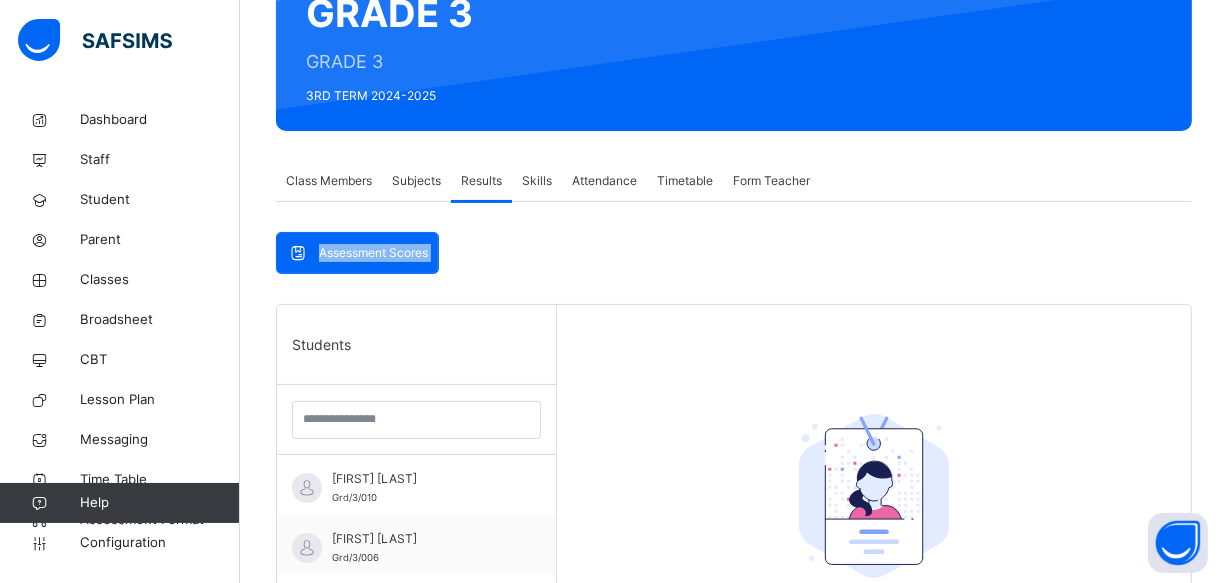scroll, scrollTop: 580, scrollLeft: 0, axis: vertical 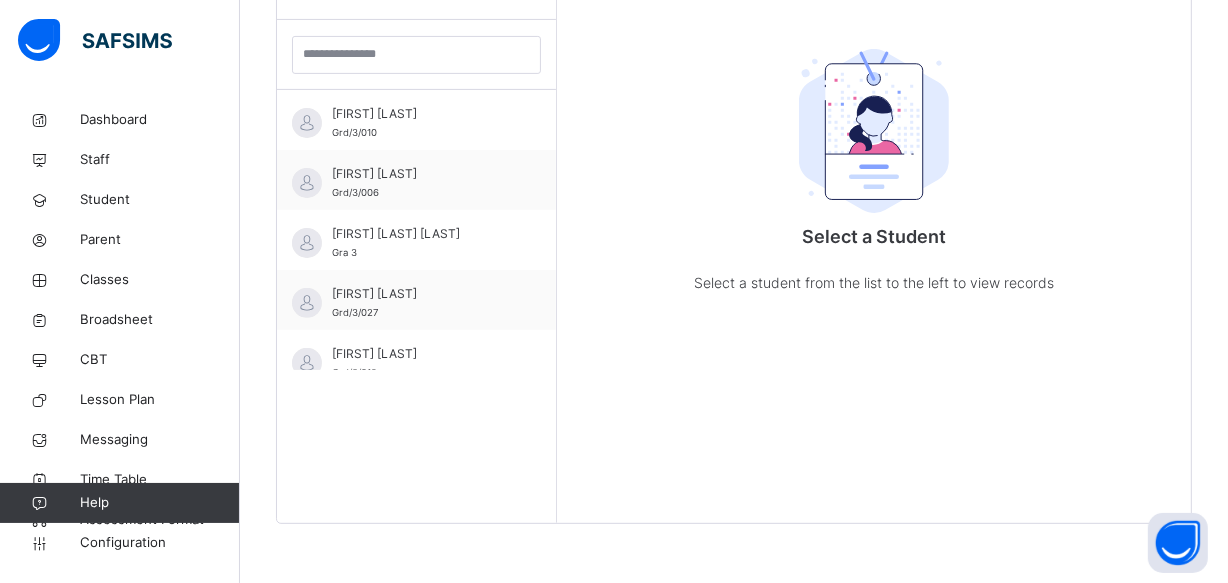 click on "Students [STUDENT_NAME] Grd/3/010 [STUDENT_NAME] Grd/3/006 [STUDENT_NAME] [LAST] Gra 3 [STUDENT_NAME] Grd/3/027 [STUDENT_NAME] Grd/3/012 [STUDENT_NAME] Grd/3/023 [STUDENT_NAME] Grd/3/009 [STUDENT_NAME] Grd/3/028 [STUDENT_NAME] Grd/3/009 [STUDENT_NAME] Grd/3/017 [STUDENT_NAME] Grd/3/007 [STUDENT_NAME] Grd/3/030 [STUDENT_NAME] Grd/3/020 [STUDENT_NAME] Grd/3/022 [STUDENT_NAME] 1900 [STUDENT_NAME] Grd/3/004 [STUDENT_NAME] Grd/3/011 [STUDENT_NAME] Grd/3/026 [STUDENT_NAME] Grd/3/024 [STUDENT_NAME] Grd/3/025 [STUDENT_NAME] Grd/3/013 [STUDENT_NAME] Grd/3/029 [STUDENT_NAME] Grd/3/002 [STUDENT_NAME] Grd/3/016 [STUDENT_NAME] Grd/3/019 [STUDENT_NAME] 6539 [STUDENT_NAME] Grd/3 /001 [STUDENT_NAME] Grd/3/005 [STUDENT_NAME] Grd/3/003 [STUDENT_NAME] Grd/3/021 [STUDENT_NAME] Grd/3/014 [STUDENT_NAME] Grd/3/015 [STUDENT_NAME] 9032" at bounding box center (417, 231) 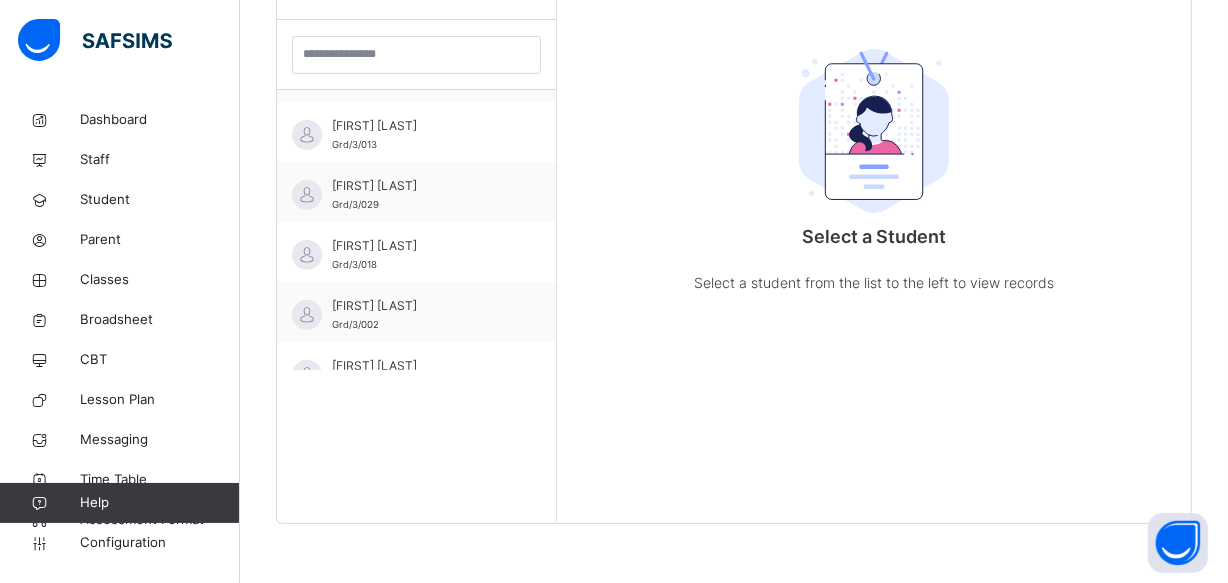 scroll, scrollTop: 1200, scrollLeft: 0, axis: vertical 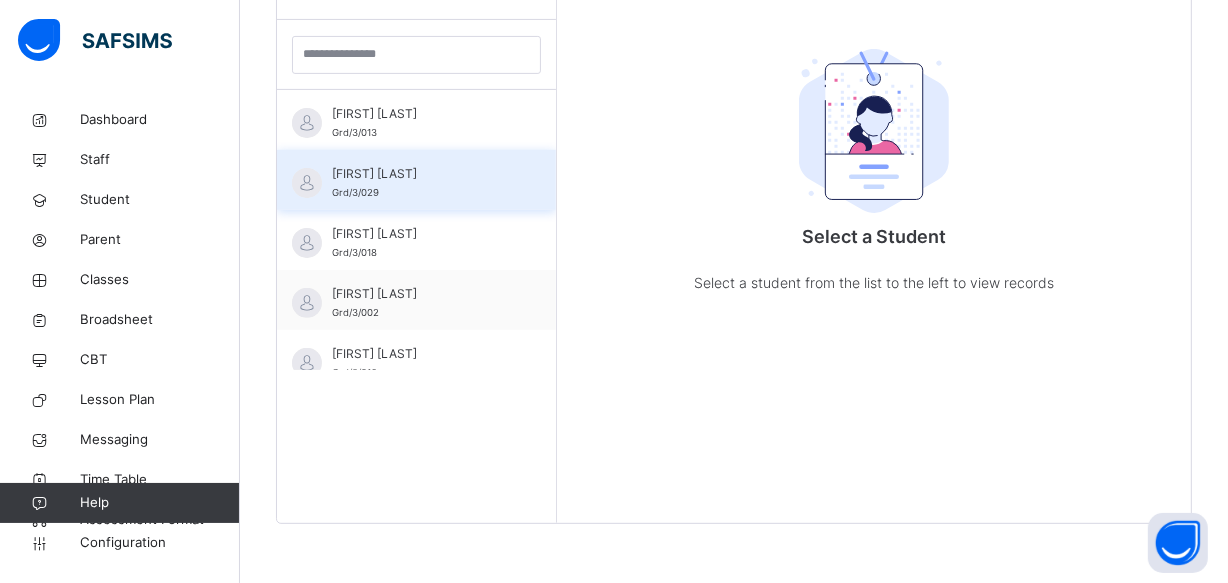 click on "[FIRST] Grd/[NUMBER]/[NUMBER]" at bounding box center [416, 180] 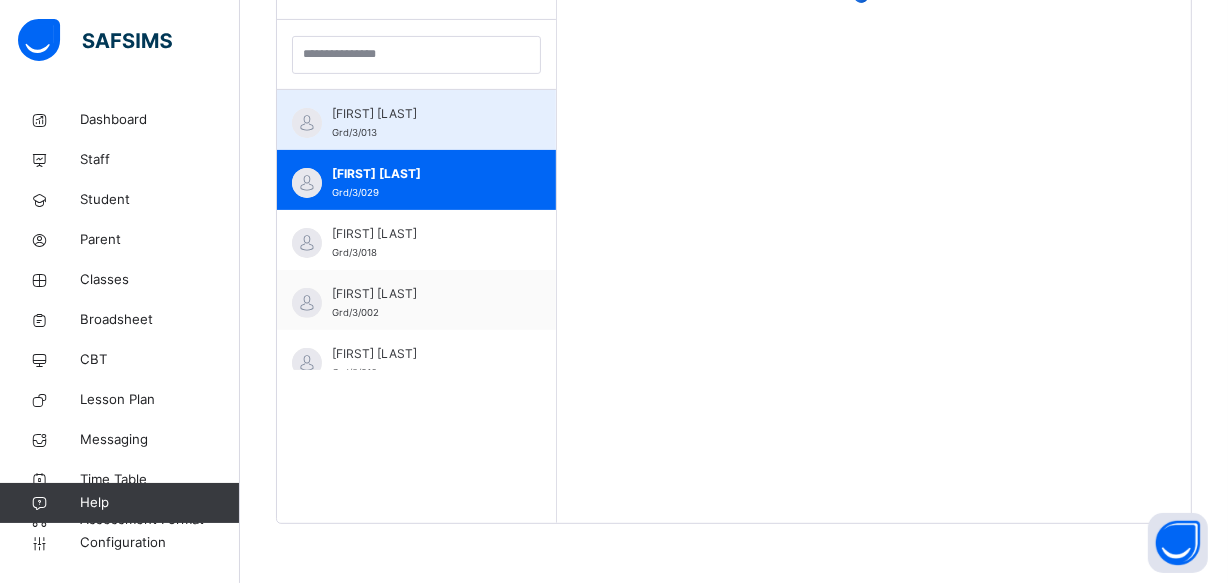 click on "[FIRST]  [LAST] Grd/3/013" at bounding box center (421, 123) 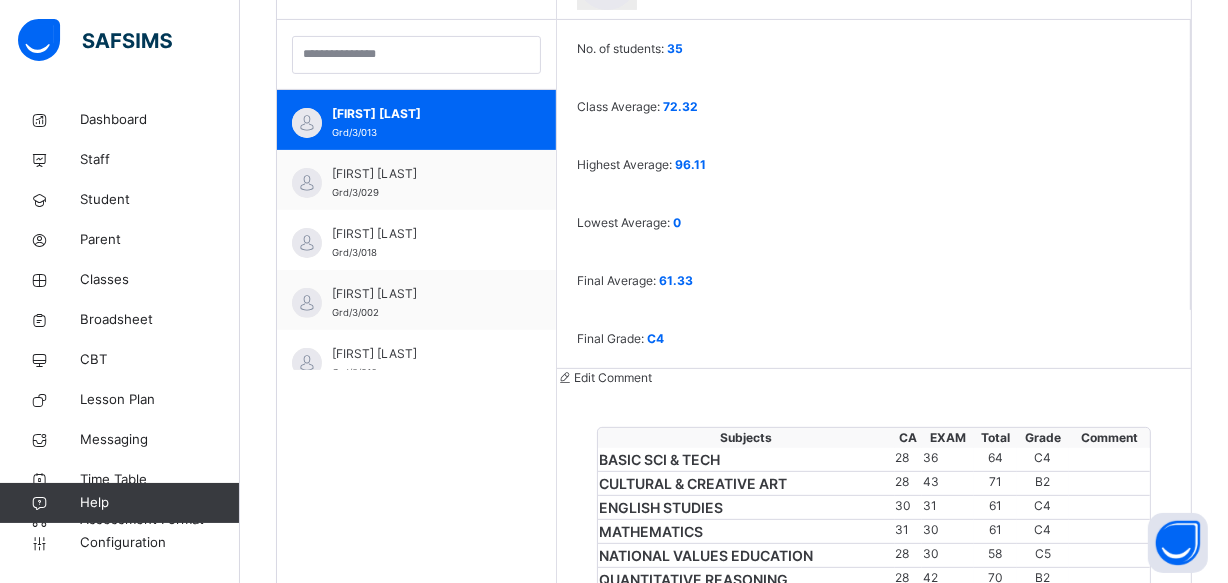 click on "Edit Comment" at bounding box center (874, 378) 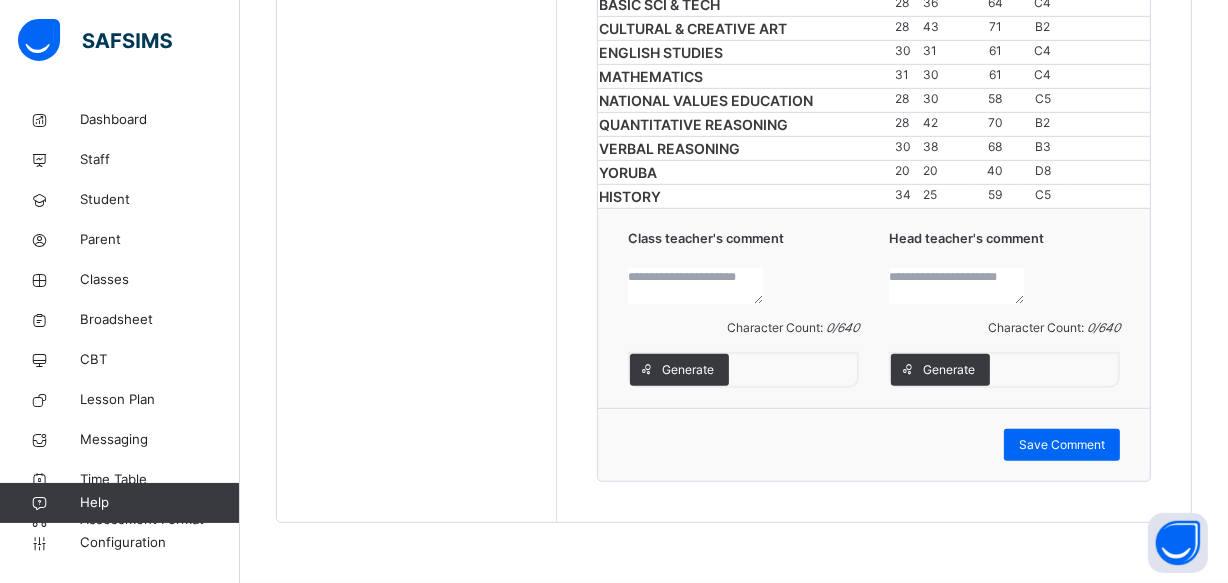 scroll, scrollTop: 1306, scrollLeft: 0, axis: vertical 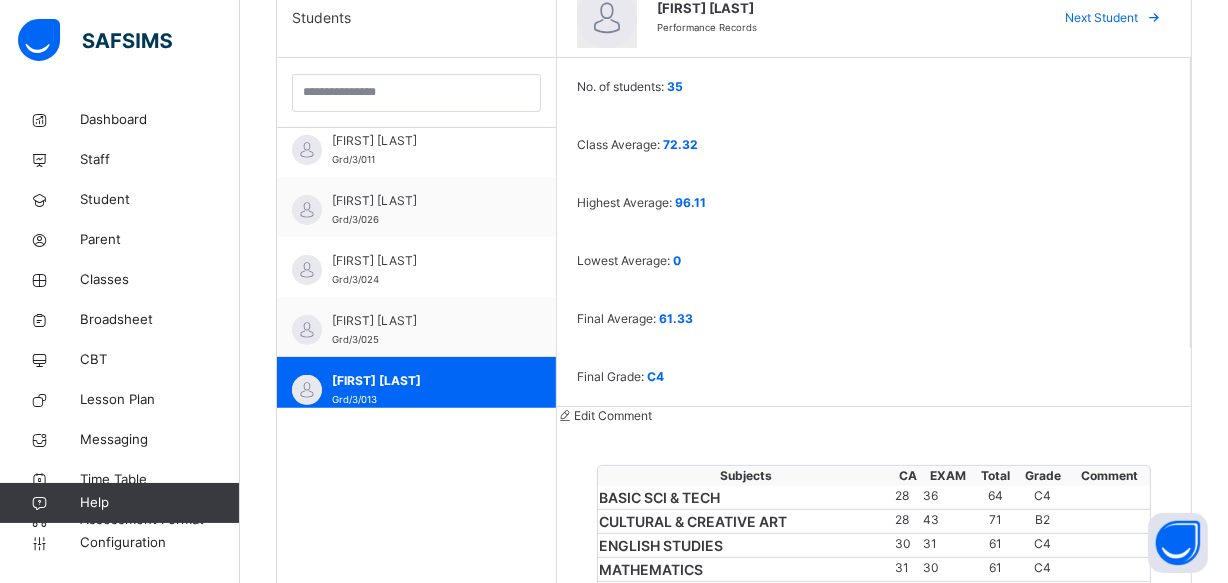 click on "[FIRST]  [LAST] Grd/3/026" at bounding box center (416, 207) 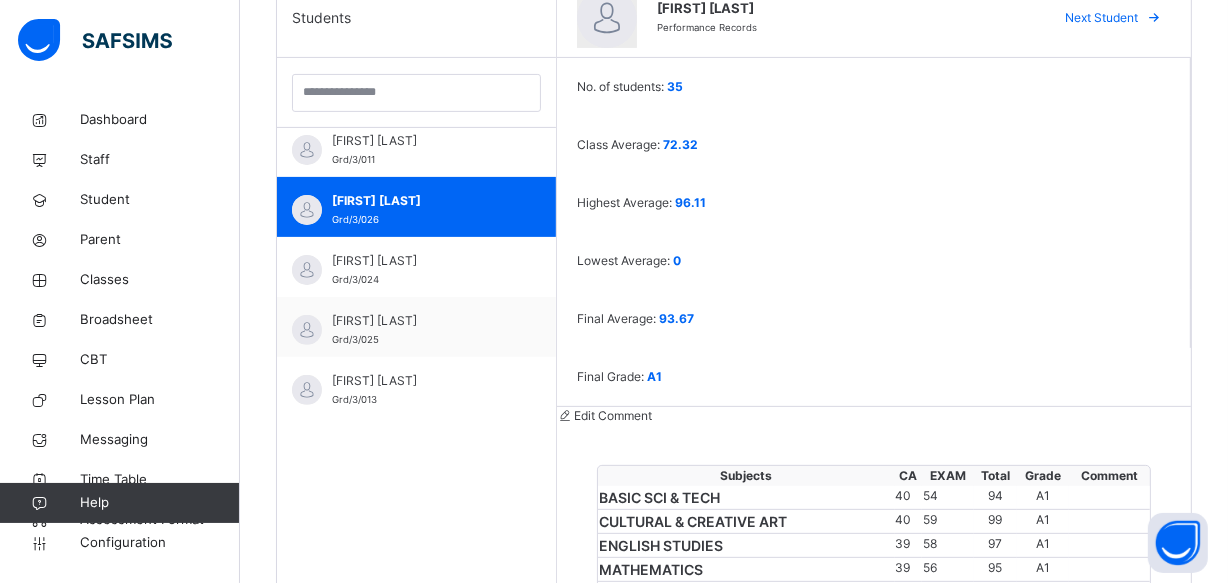 click on "No. of students:   35   Class Average:   72.32   Highest Average:   96.11   Lowest Average:   0   Final Average:   93.67   Final Grade:   A1 Edit Comment Subjects CA EXAM Total Grade Comment BASIC SCI & TECH 40 54 94 A1 CULTURAL & CREATIVE ART 40 59 99 A1 ENGLISH STUDIES 39 58 97 A1 MATHEMATICS 39 56 95 A1 NATIONAL VALUES EDUCATION 40 58 98 A1 QUANTITATIVE REASONING 38 52 90 A1 VERBAL REASONING 40 60 100 A1 YORUBA 26 48 74 B2 HISTORY 40 56 96 A1 Class teacher's comment Character Count:   0 / 640   Generate   Head teacher's comment Character Count:   0 / 640   Generate   Save Comment" at bounding box center (874, 536) 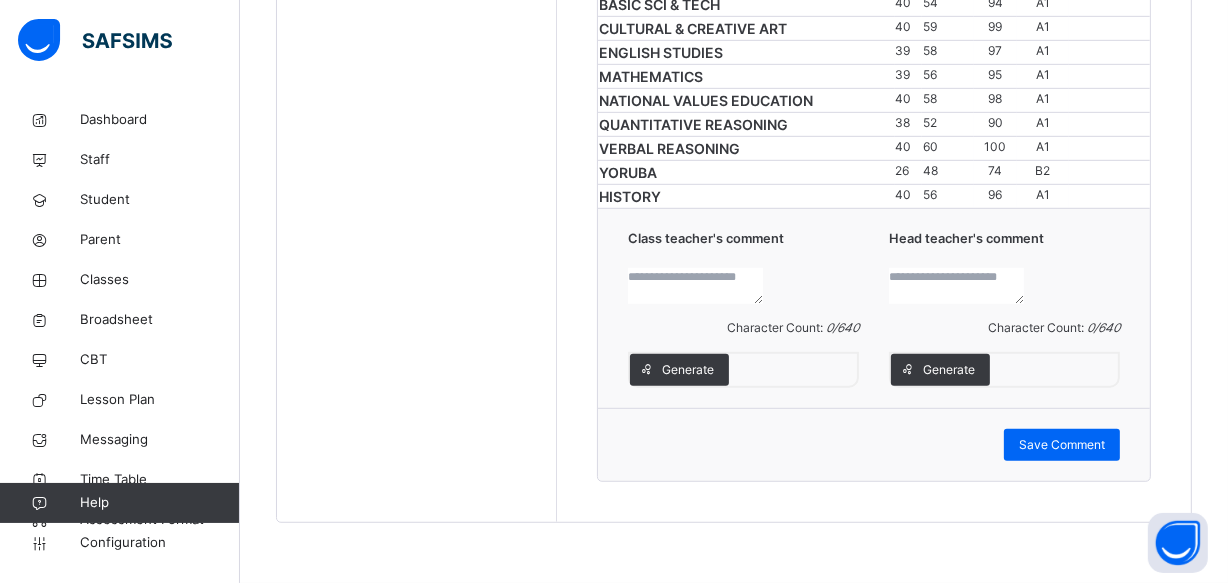 scroll, scrollTop: 1459, scrollLeft: 0, axis: vertical 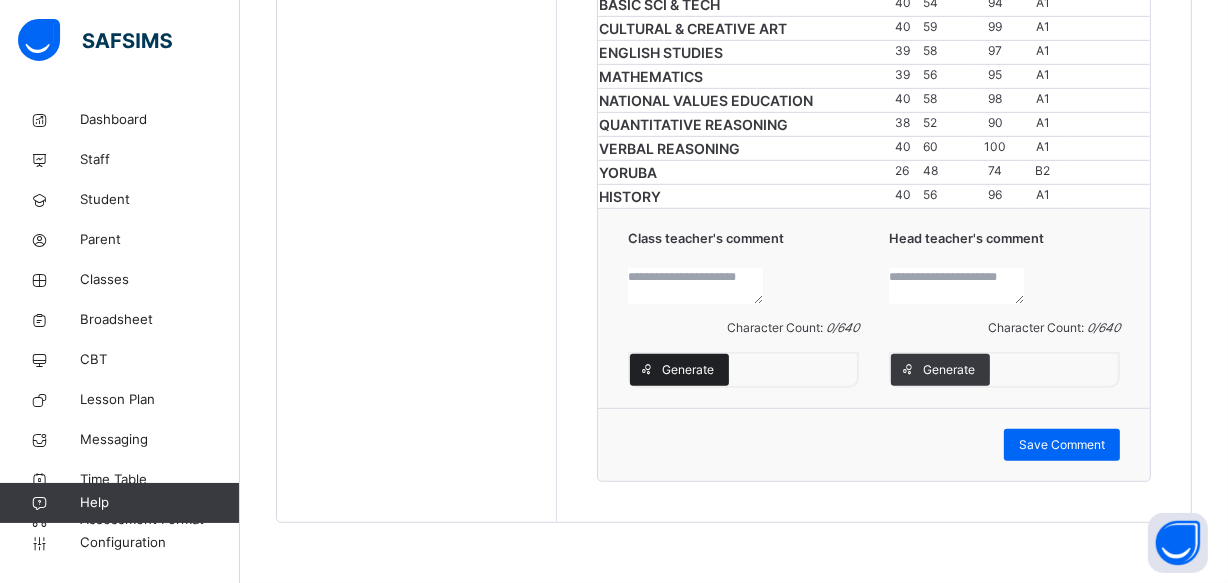 click on "Generate" at bounding box center (688, 370) 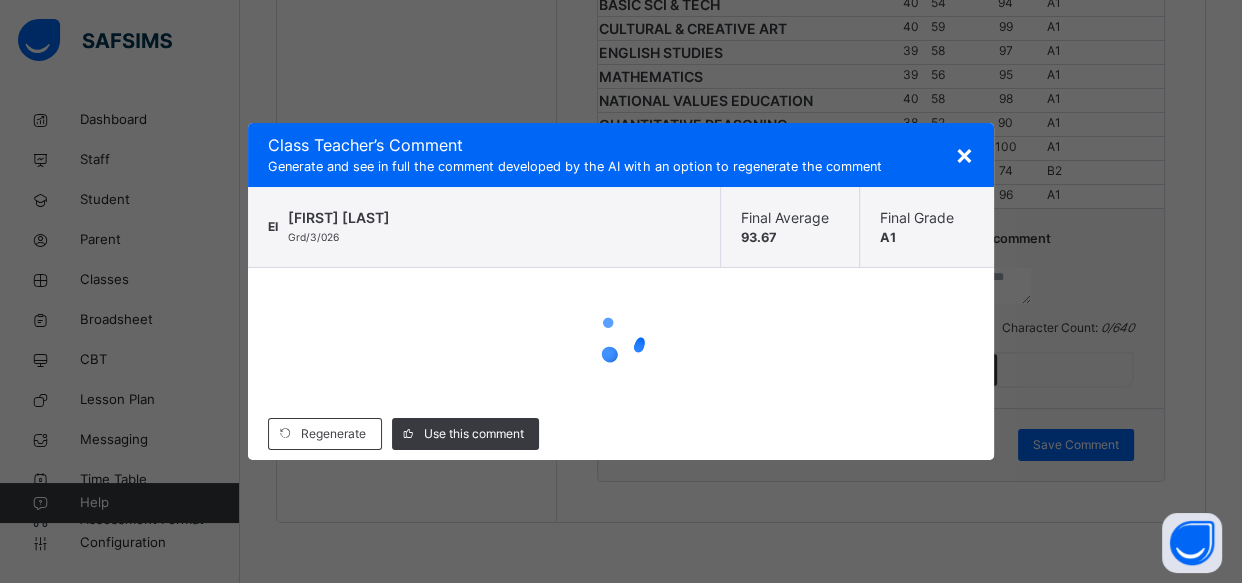click at bounding box center [620, 338] 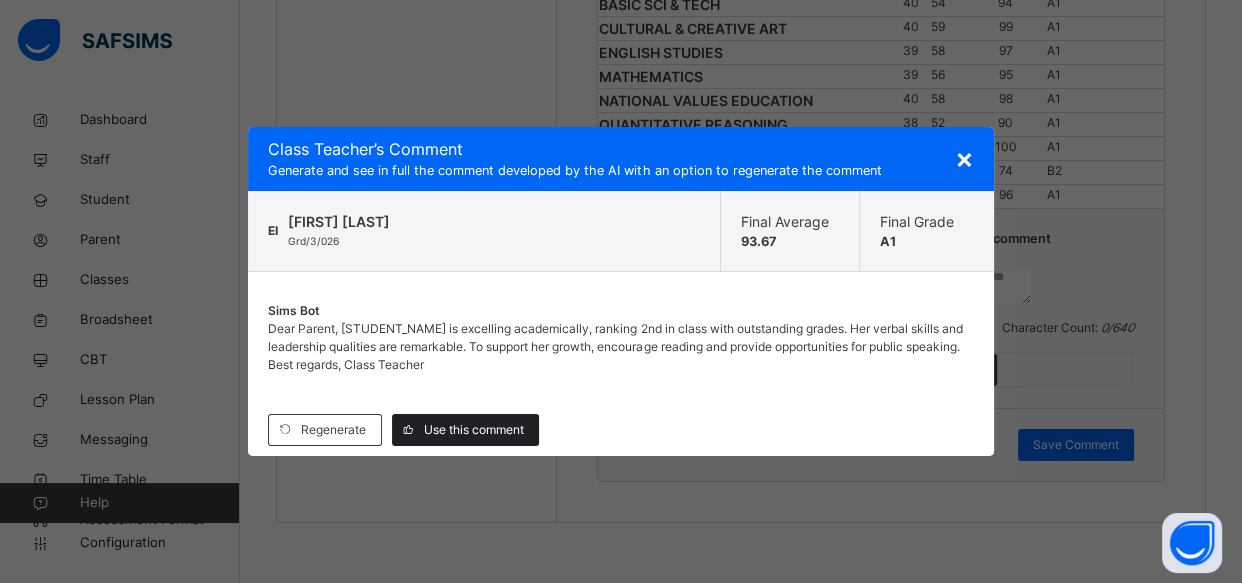 click on "Use this comment" at bounding box center (465, 430) 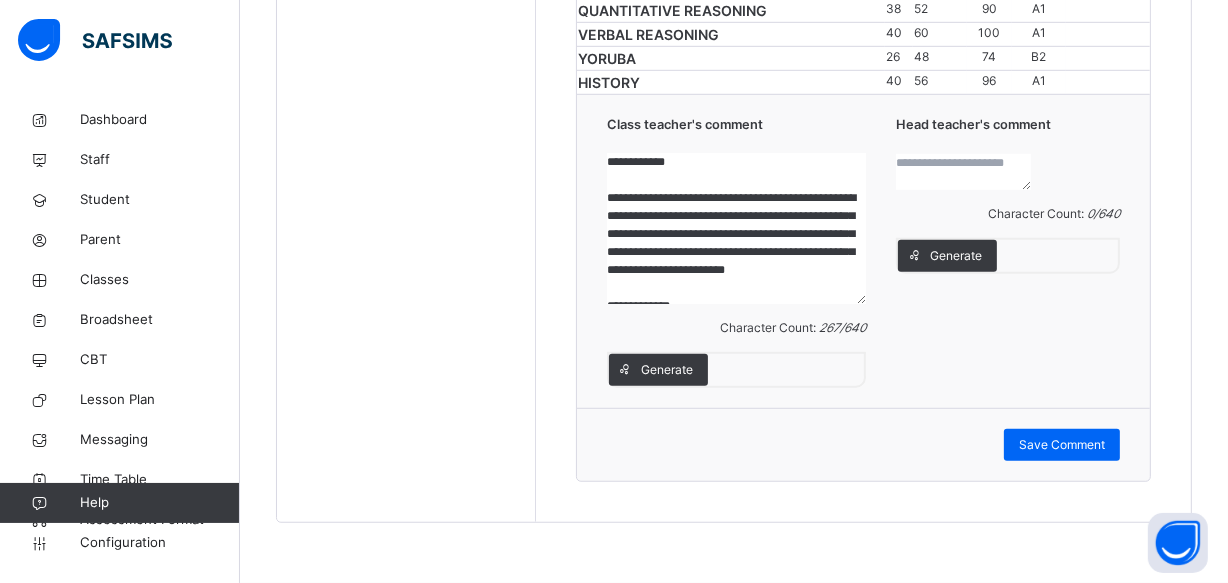 scroll, scrollTop: 0, scrollLeft: 0, axis: both 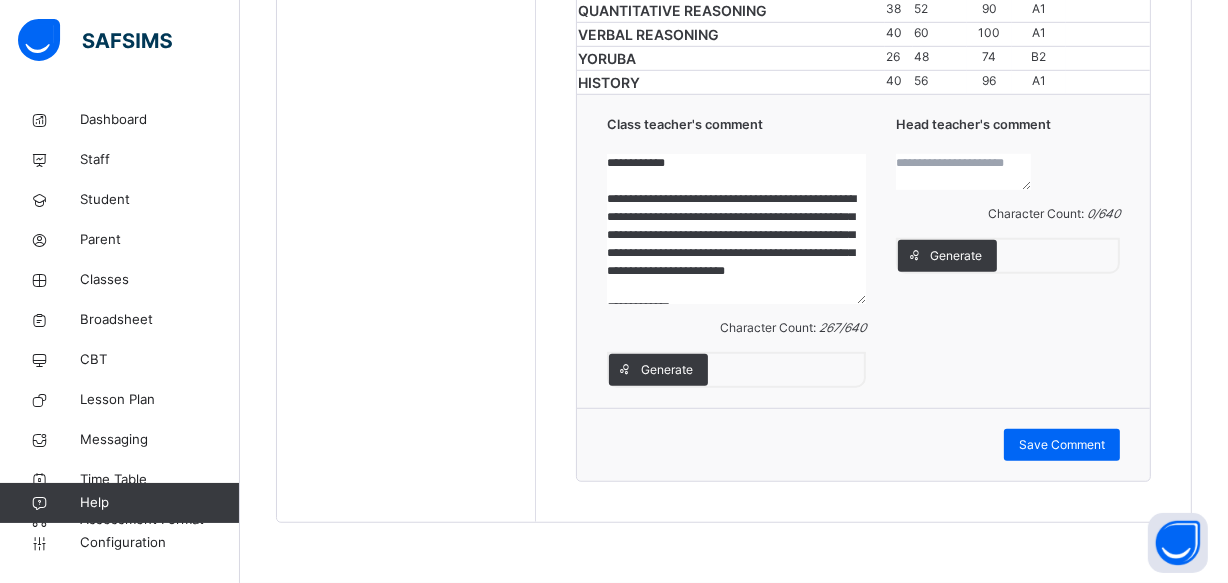 click on "**********" at bounding box center [737, 229] 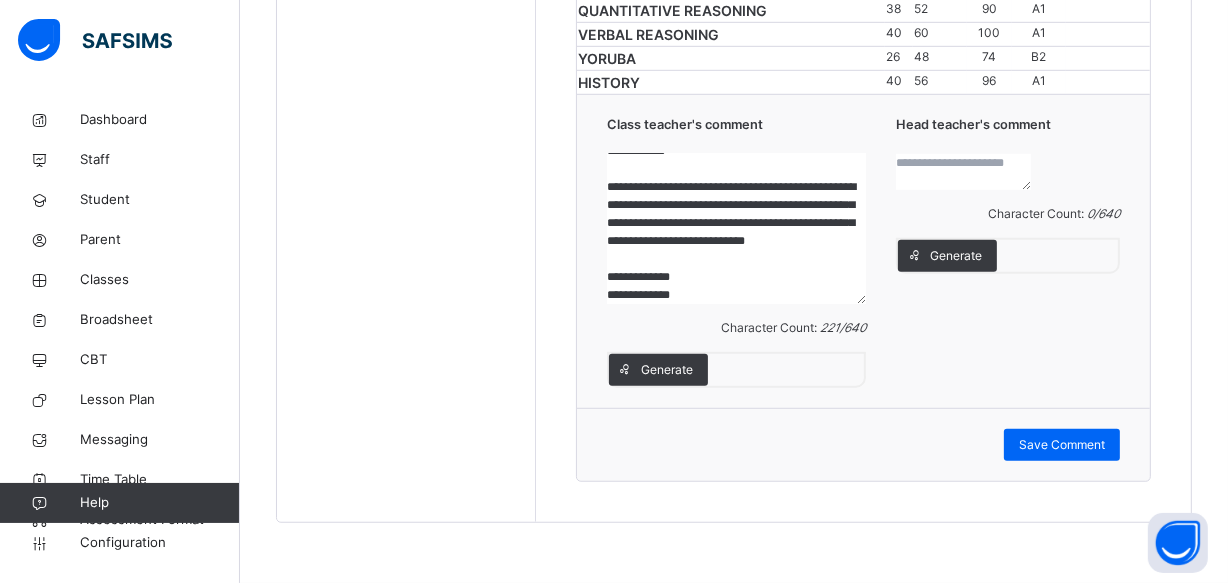 scroll, scrollTop: 51, scrollLeft: 0, axis: vertical 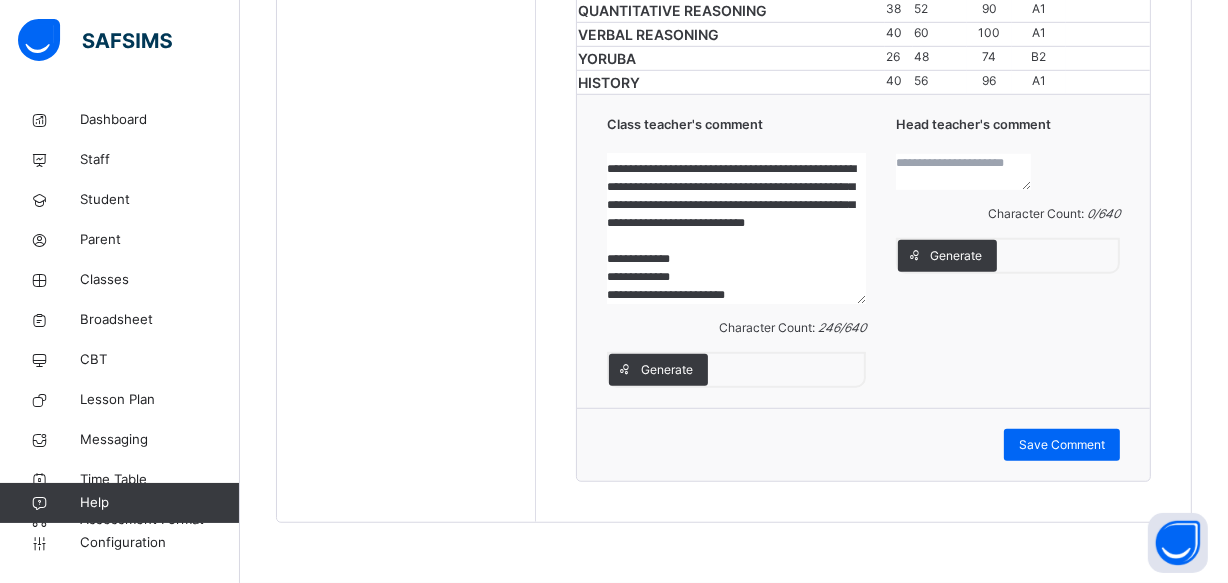 click on "**********" at bounding box center [737, 229] 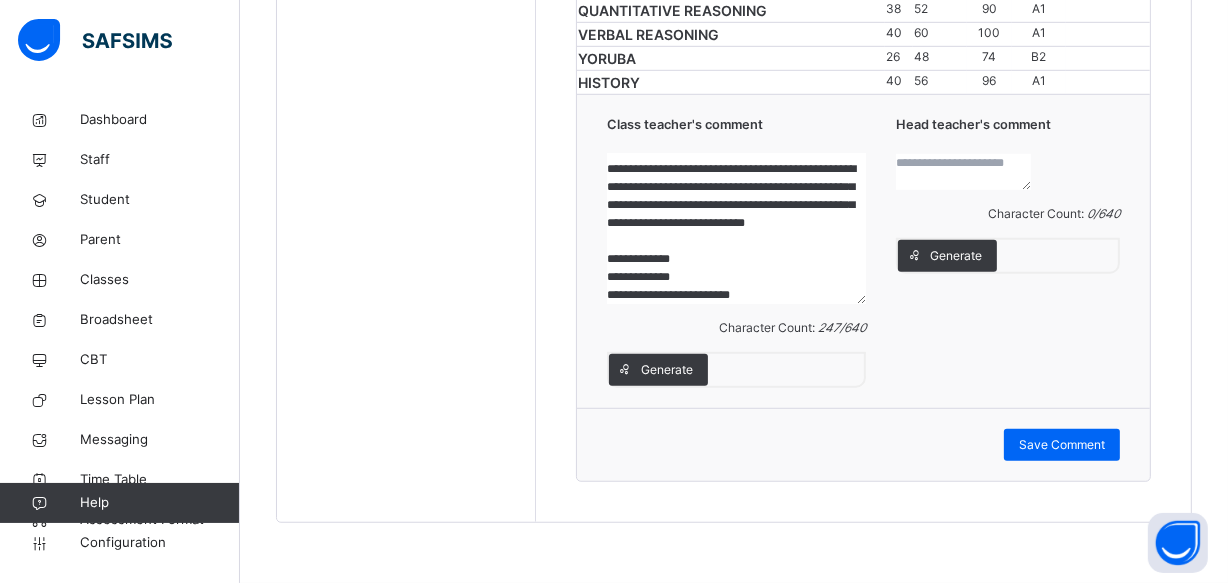 click on "**********" at bounding box center (737, 229) 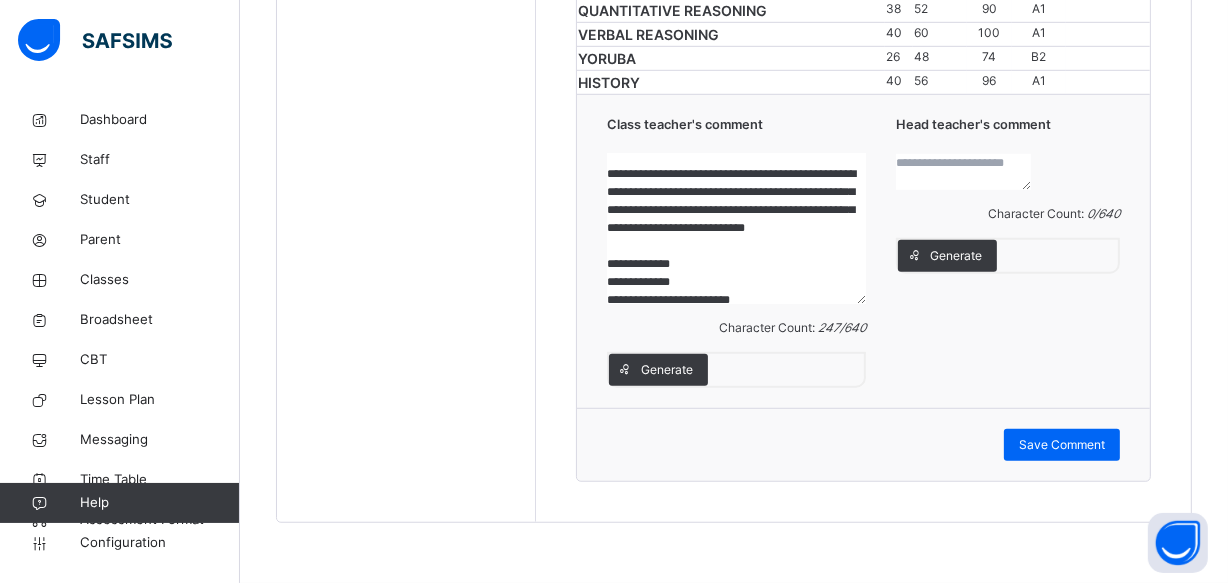 scroll, scrollTop: 0, scrollLeft: 0, axis: both 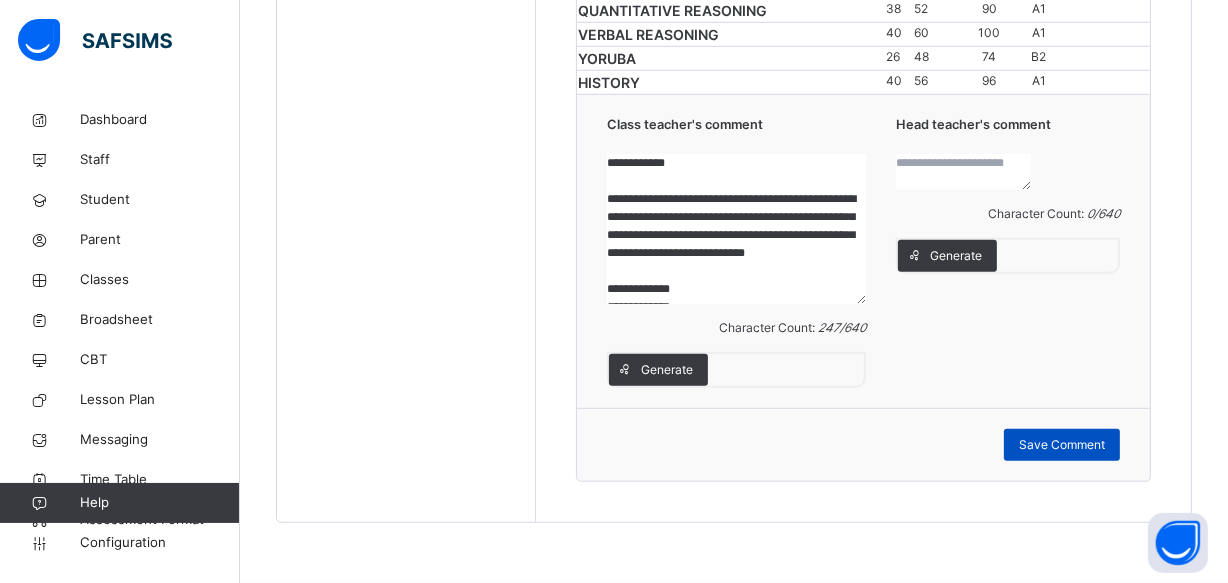 type on "**********" 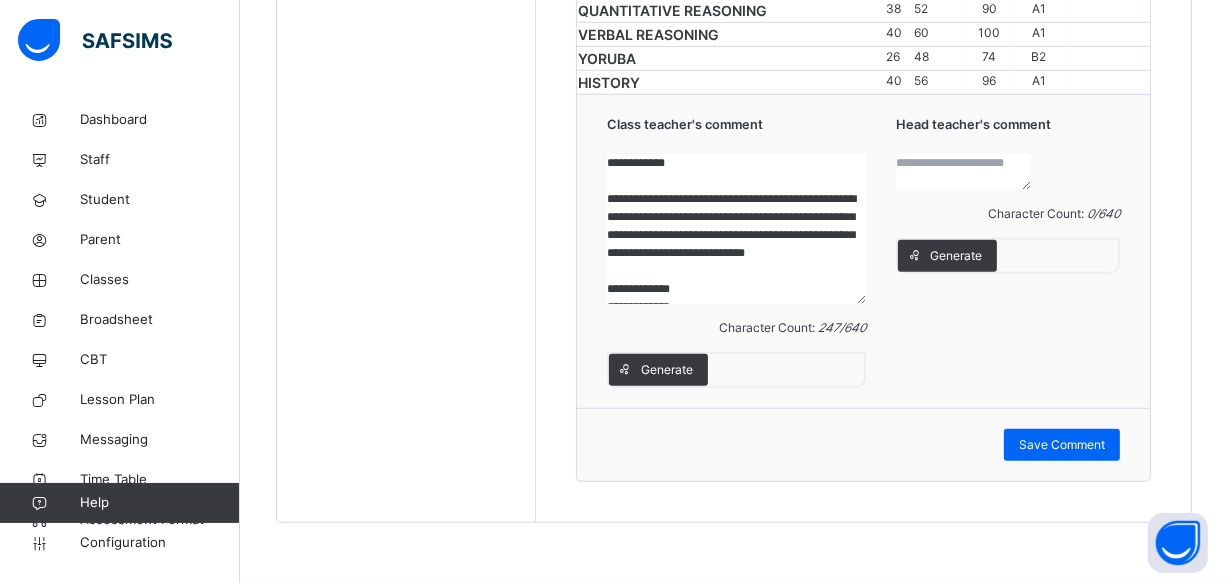 click on "**********" at bounding box center (863, 251) 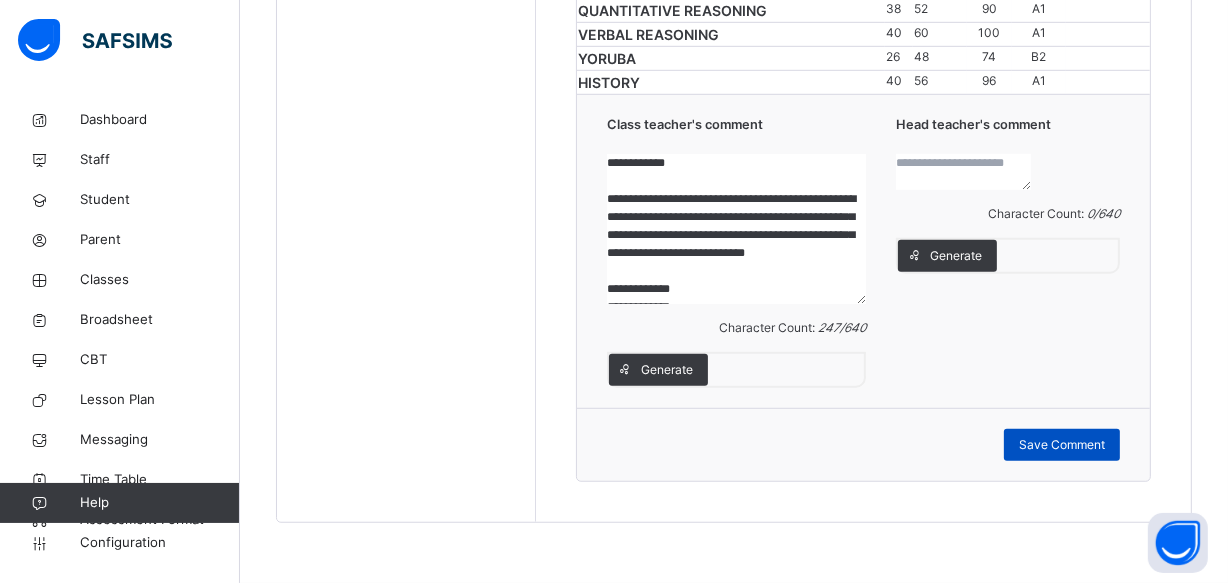 click on "Save Comment" at bounding box center [1062, 445] 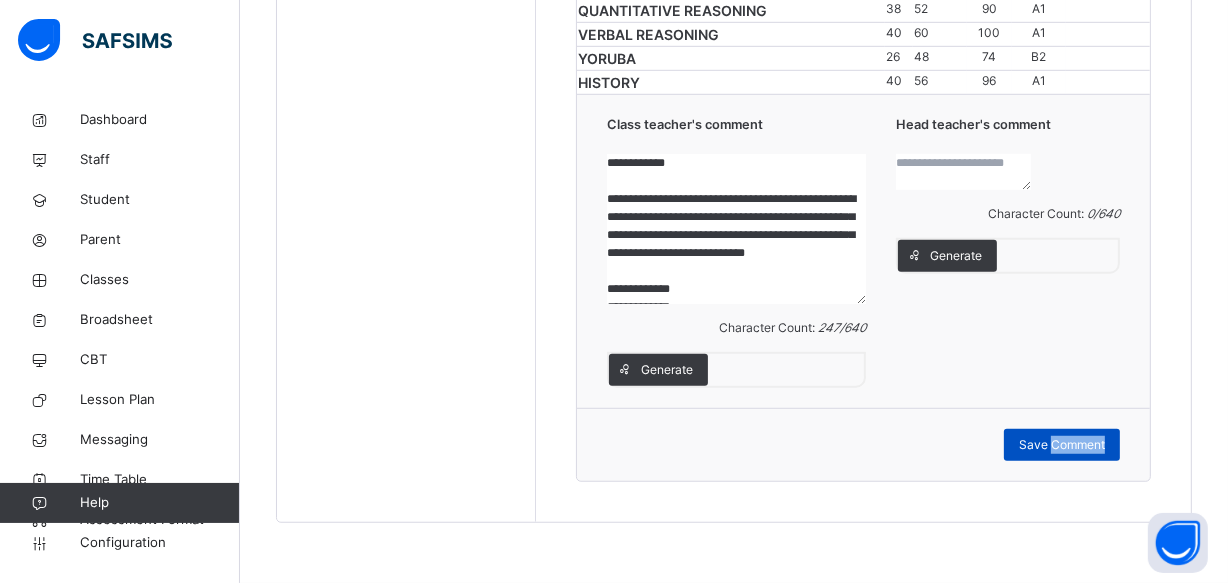 click on "Save Comment" at bounding box center [1062, 445] 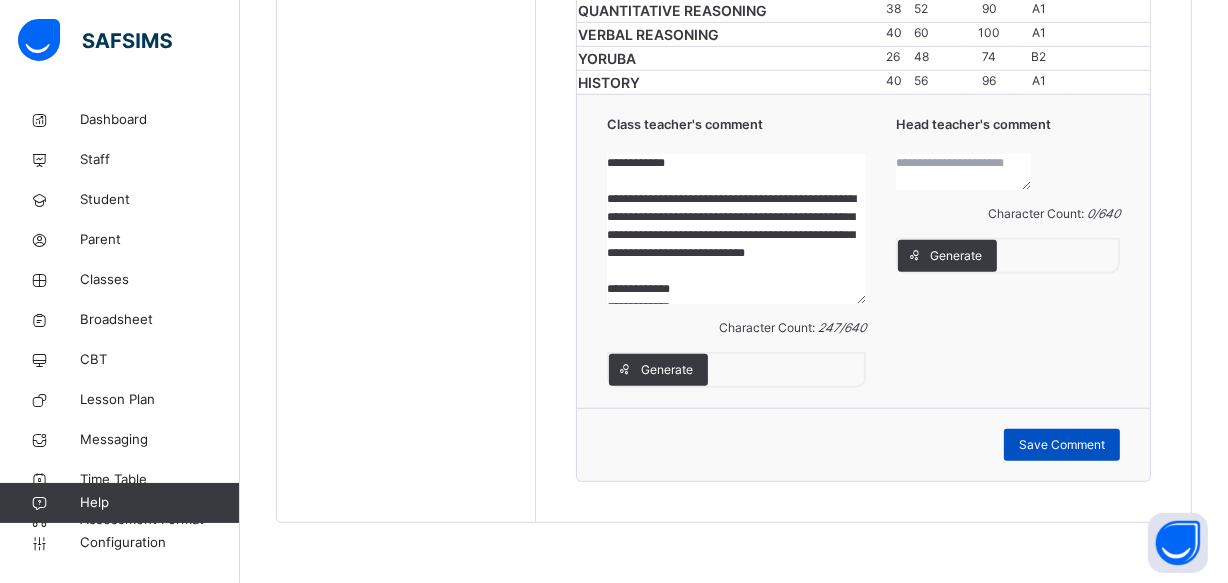click on "Save Comment" at bounding box center [1062, 445] 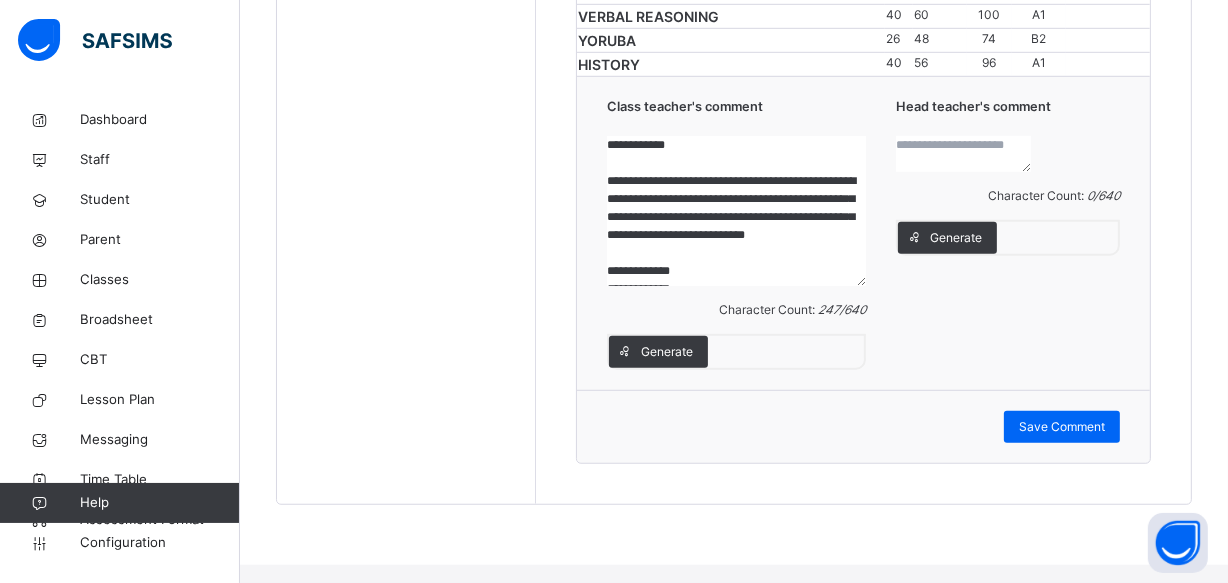 click on "**********" at bounding box center (863, 233) 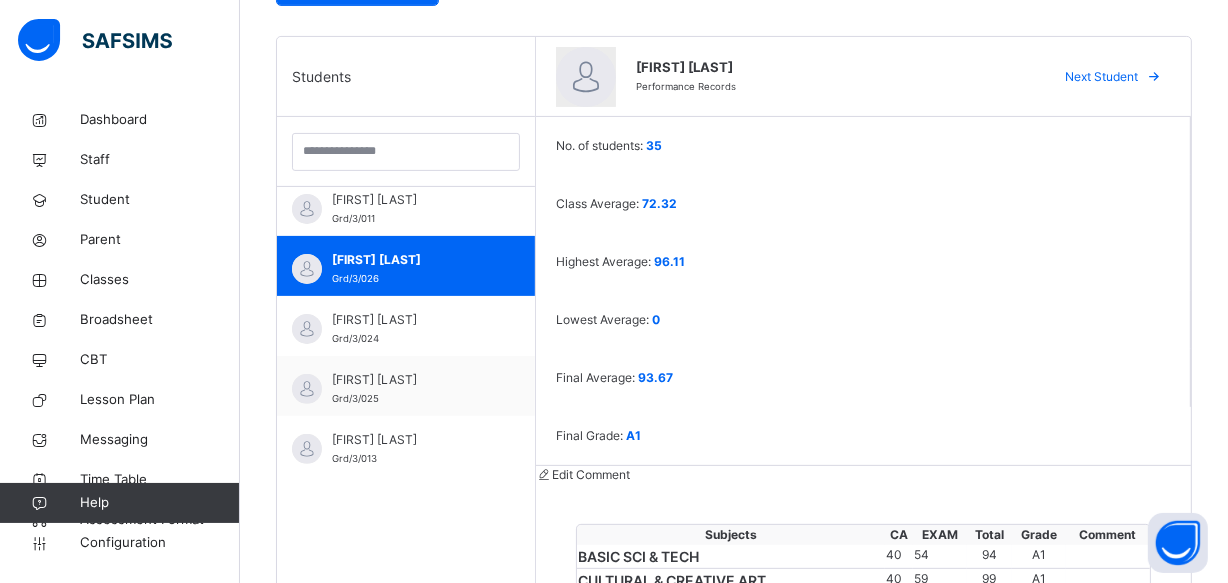 scroll, scrollTop: 484, scrollLeft: 0, axis: vertical 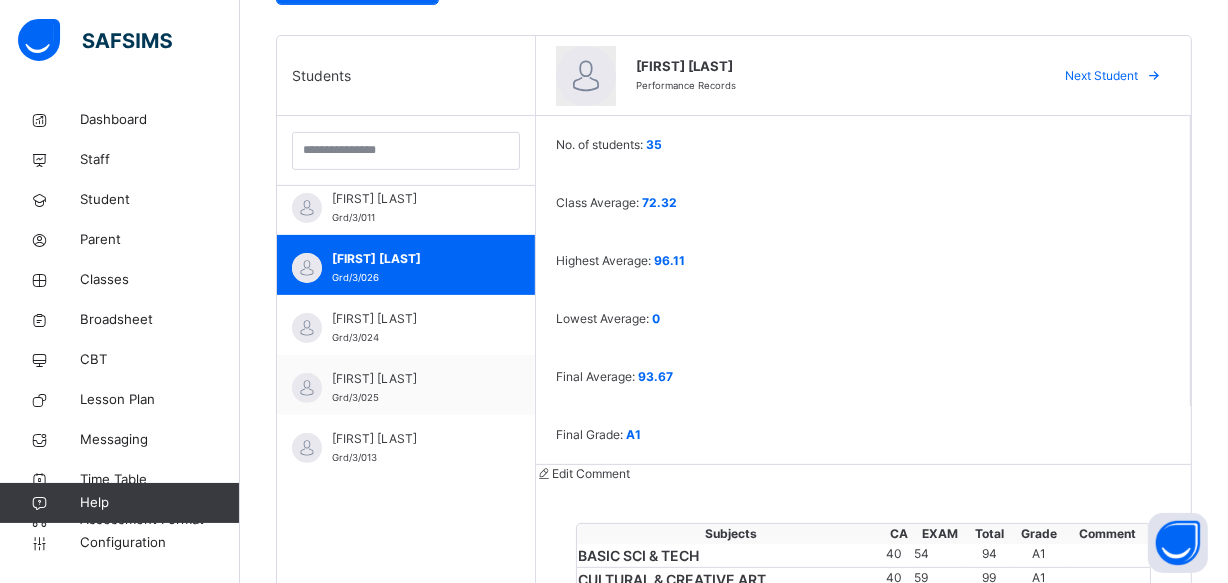 click at bounding box center [1154, 76] 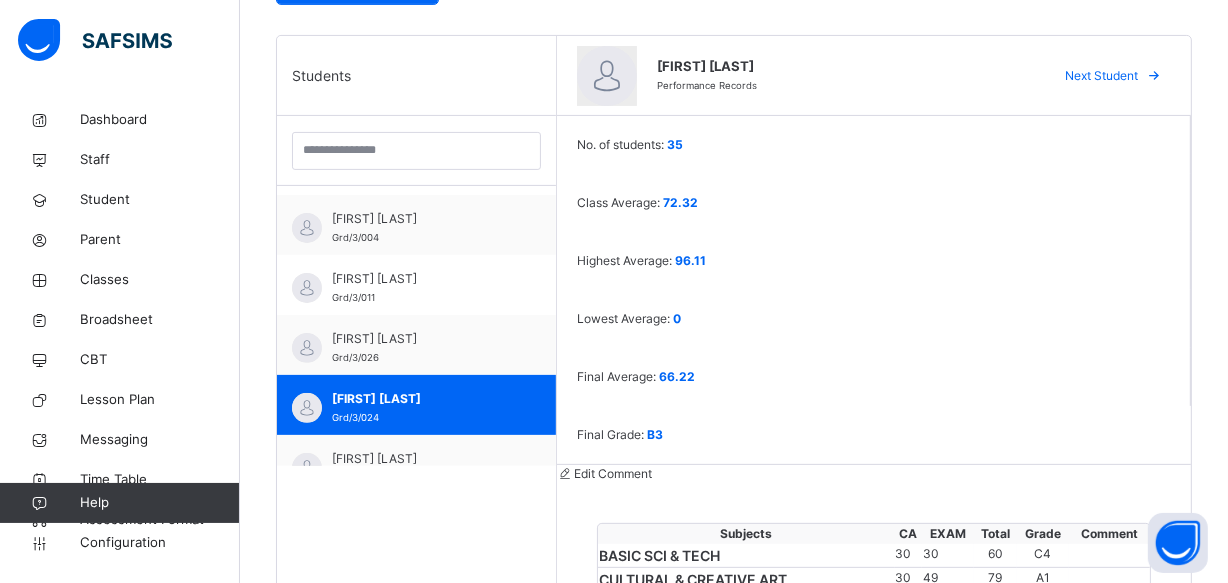 scroll, scrollTop: 862, scrollLeft: 0, axis: vertical 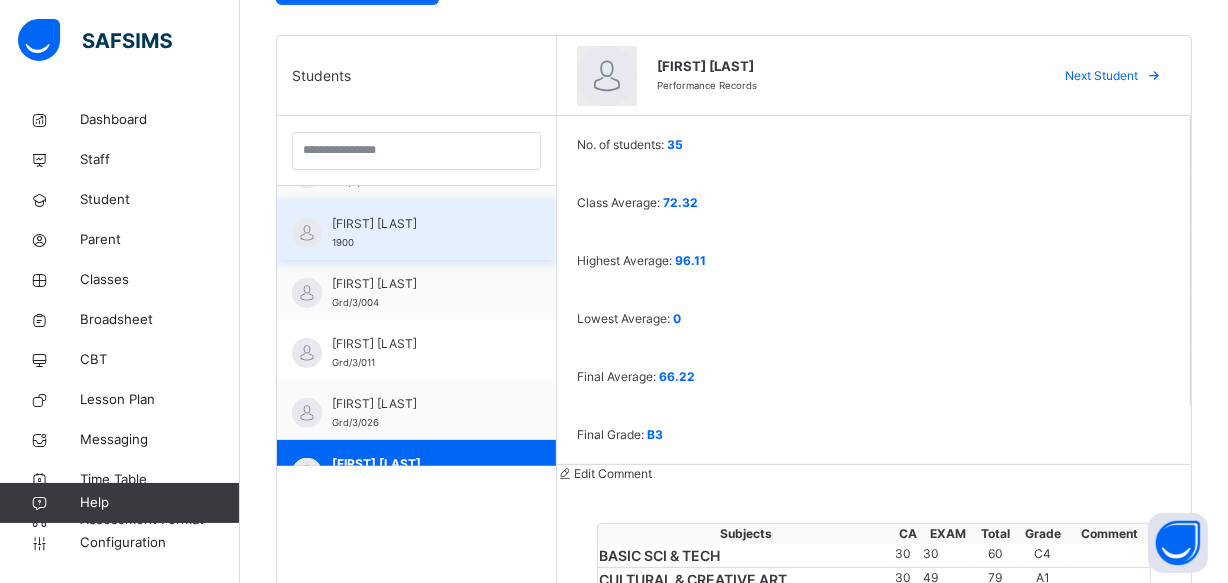 click on "[FIRST] [LAST] 1900" at bounding box center (416, 230) 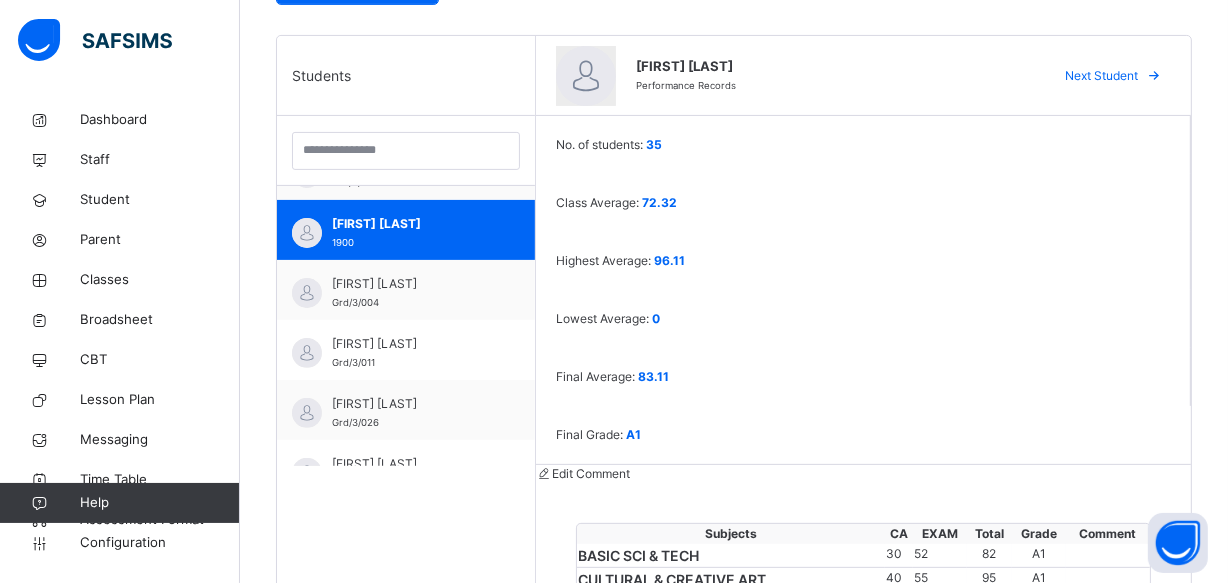 click on "**********" at bounding box center [863, 651] 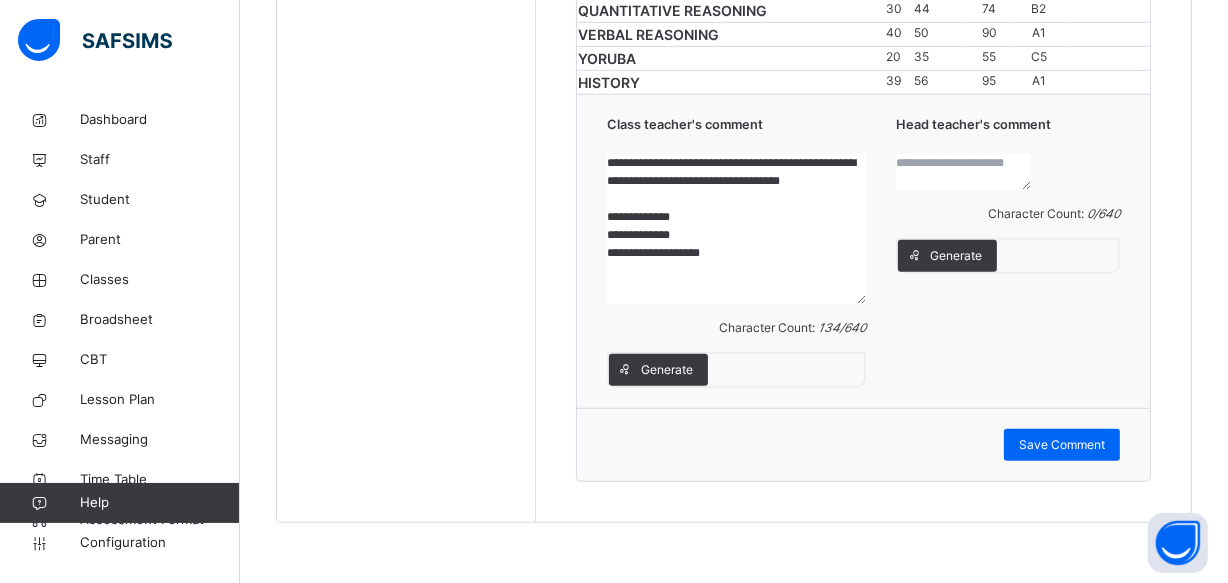 scroll, scrollTop: 1300, scrollLeft: 0, axis: vertical 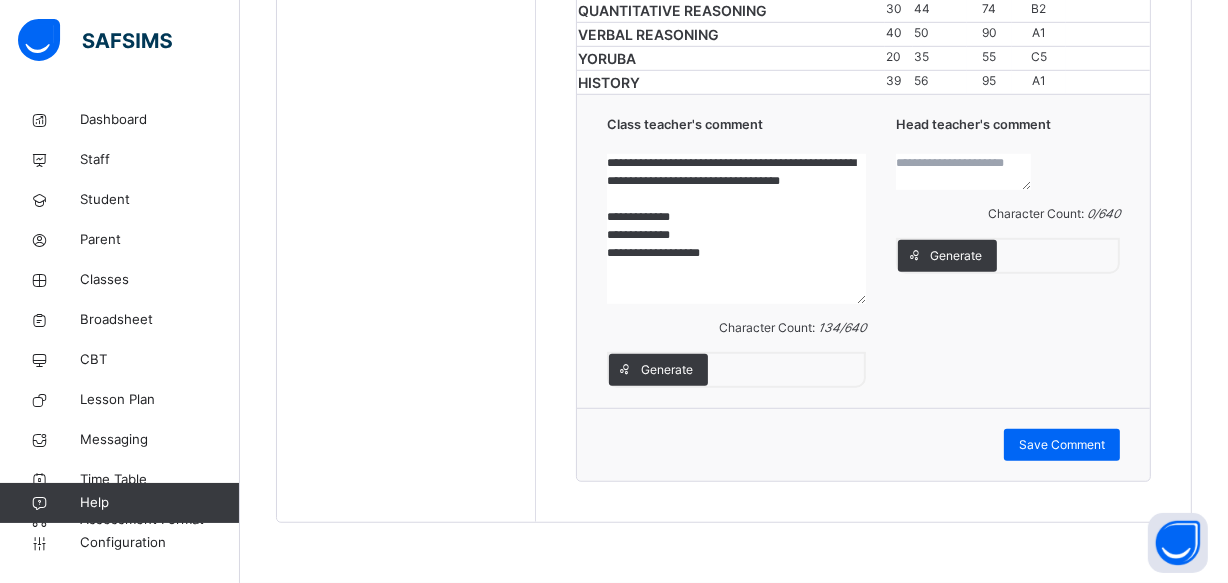 click at bounding box center [963, 172] 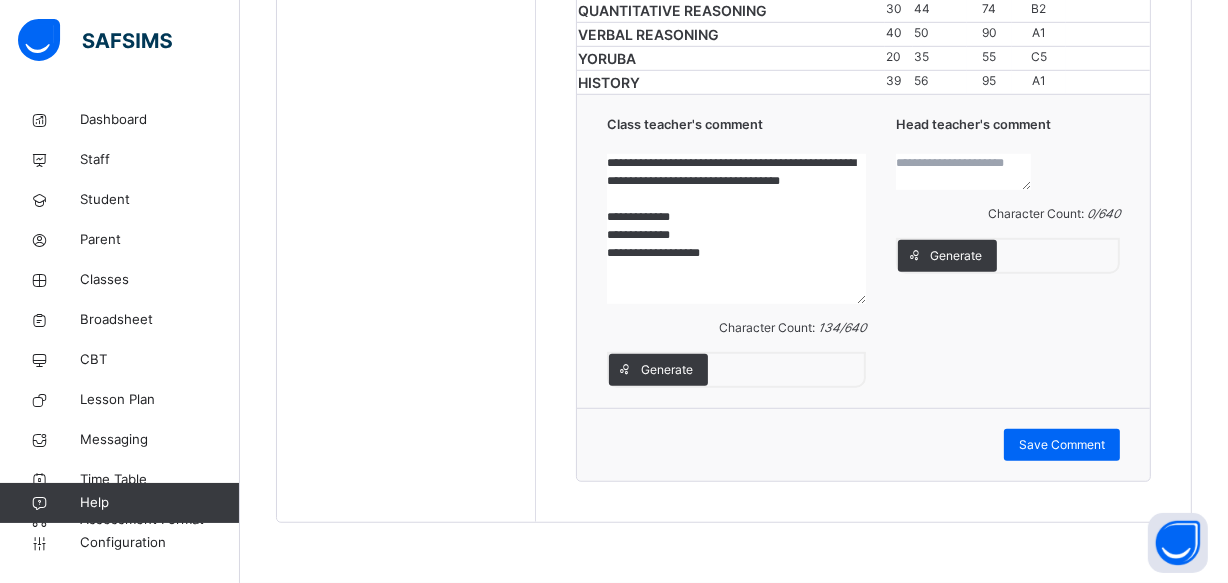 click at bounding box center [963, 172] 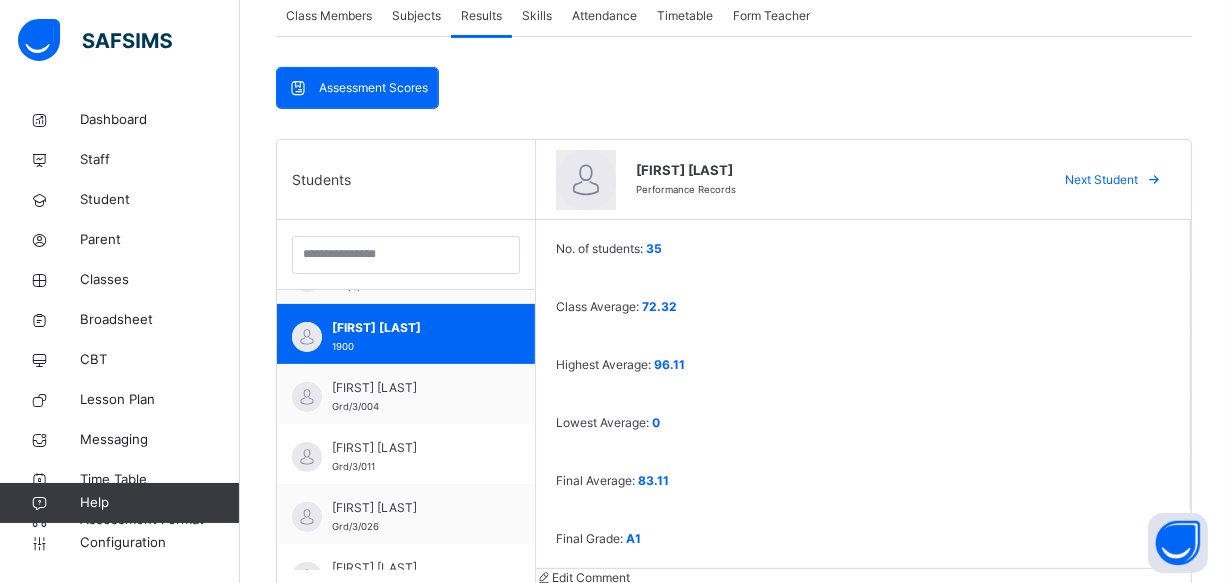 scroll, scrollTop: 333, scrollLeft: 0, axis: vertical 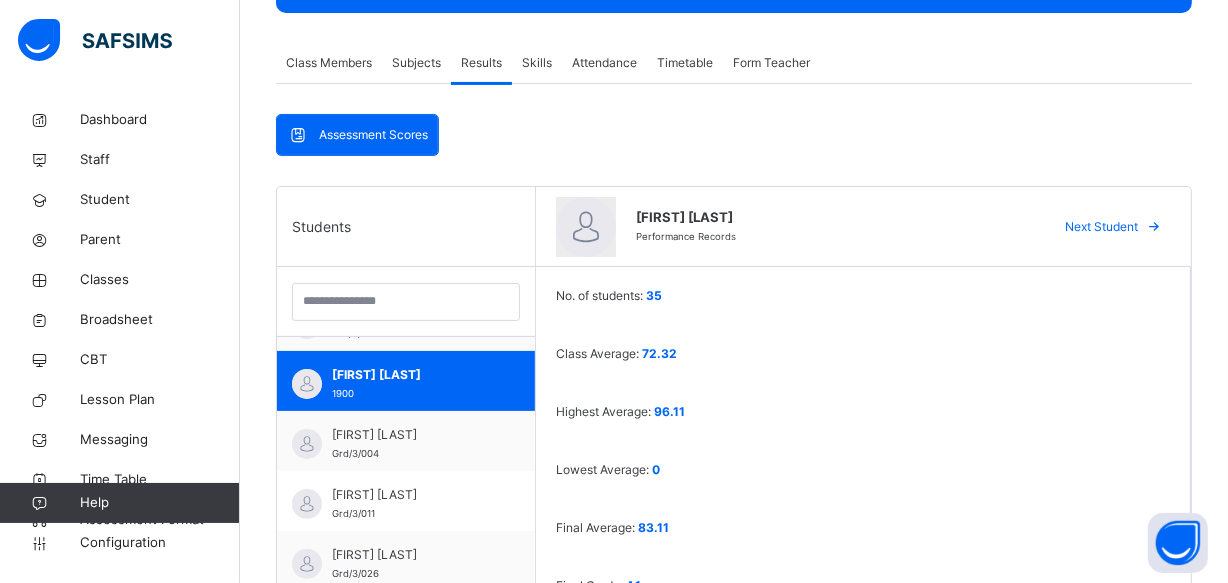 click at bounding box center (1154, 227) 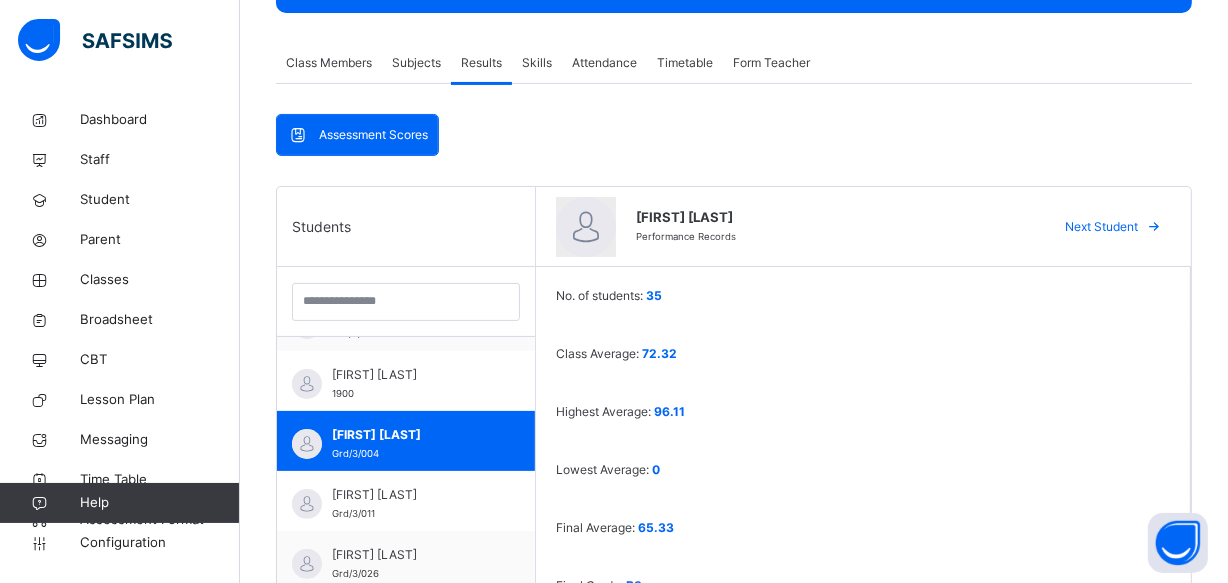 click on "Edit Comment" at bounding box center [863, 625] 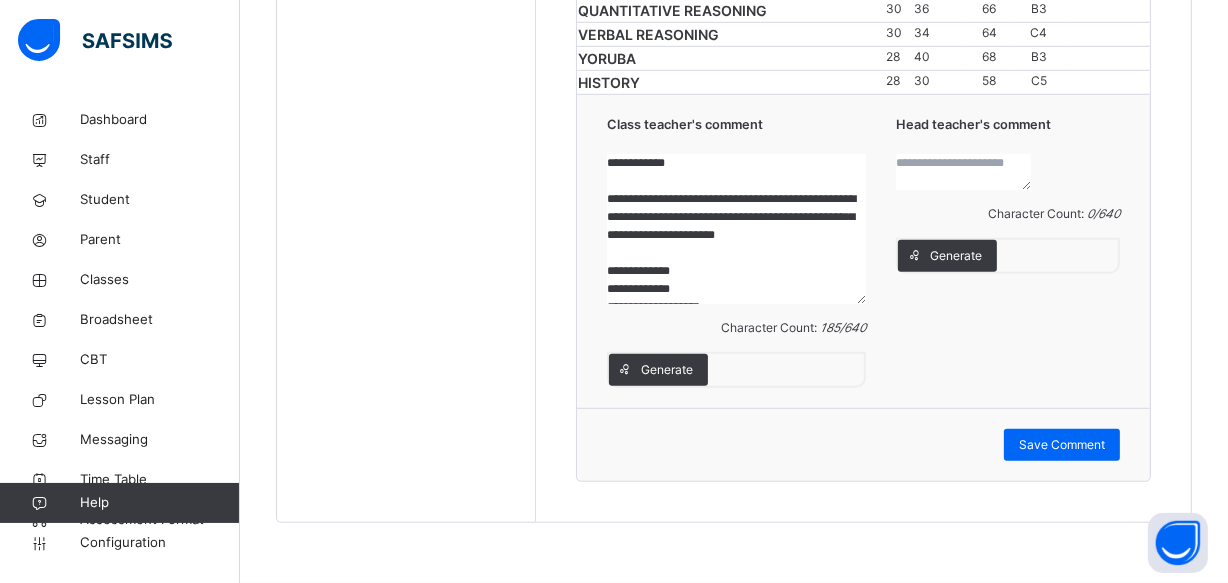scroll, scrollTop: 1459, scrollLeft: 0, axis: vertical 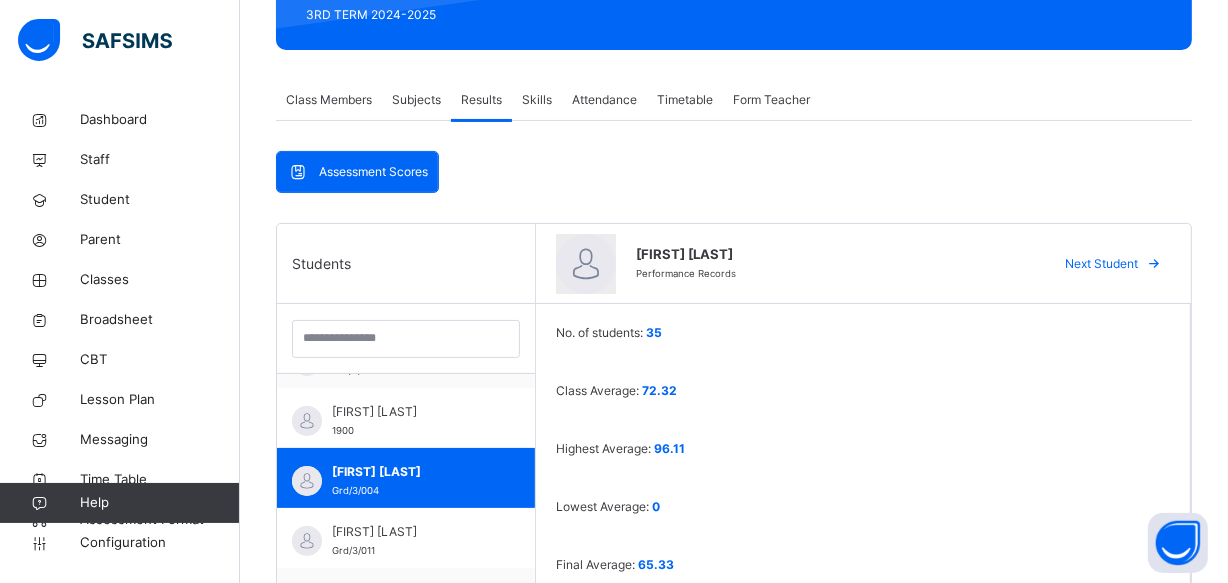 click at bounding box center (1154, 264) 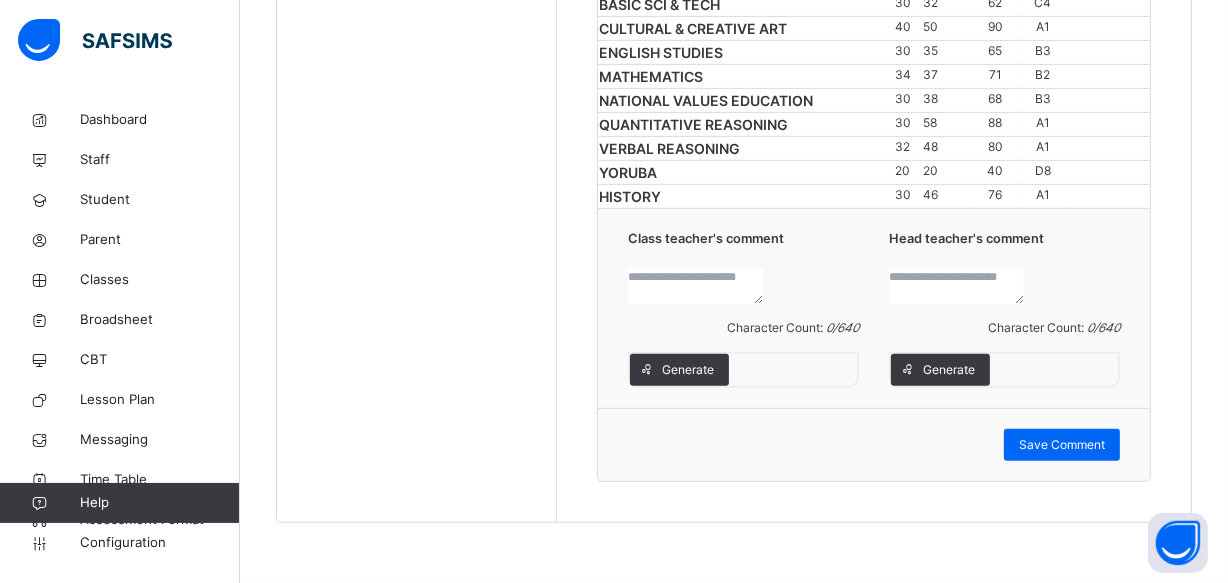 scroll, scrollTop: 1383, scrollLeft: 0, axis: vertical 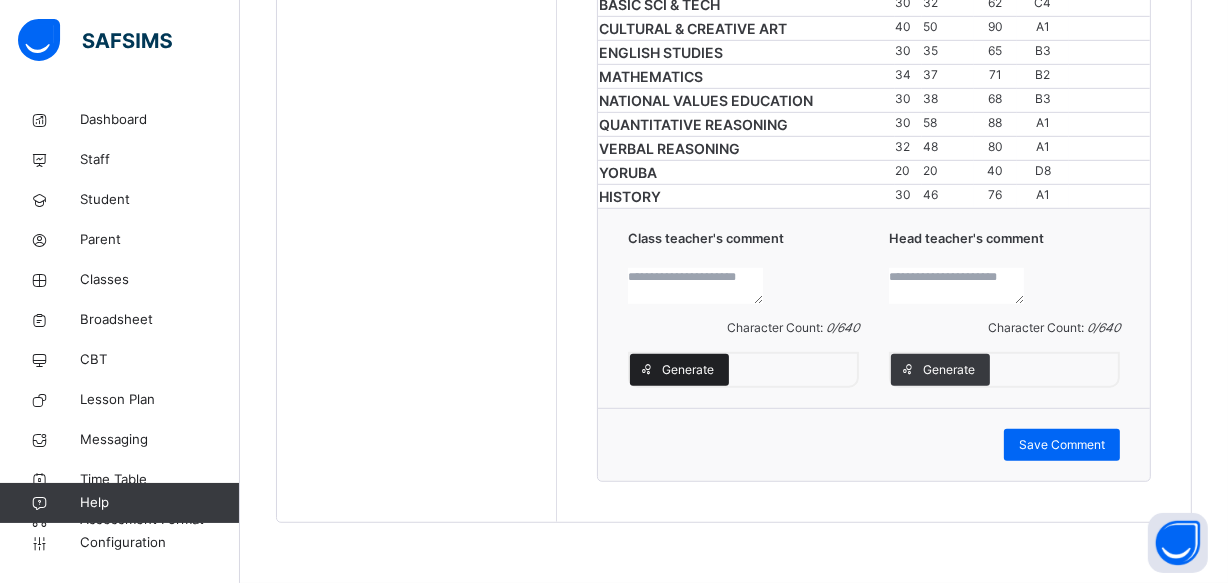 click on "Generate" at bounding box center (679, 370) 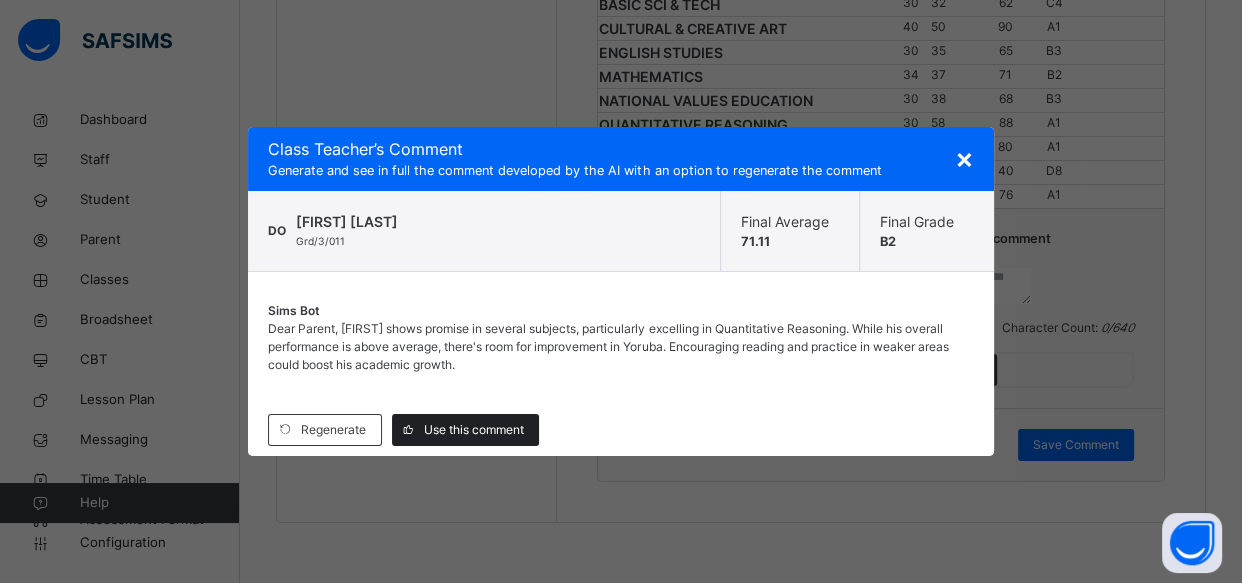 click on "Use this comment" at bounding box center (474, 430) 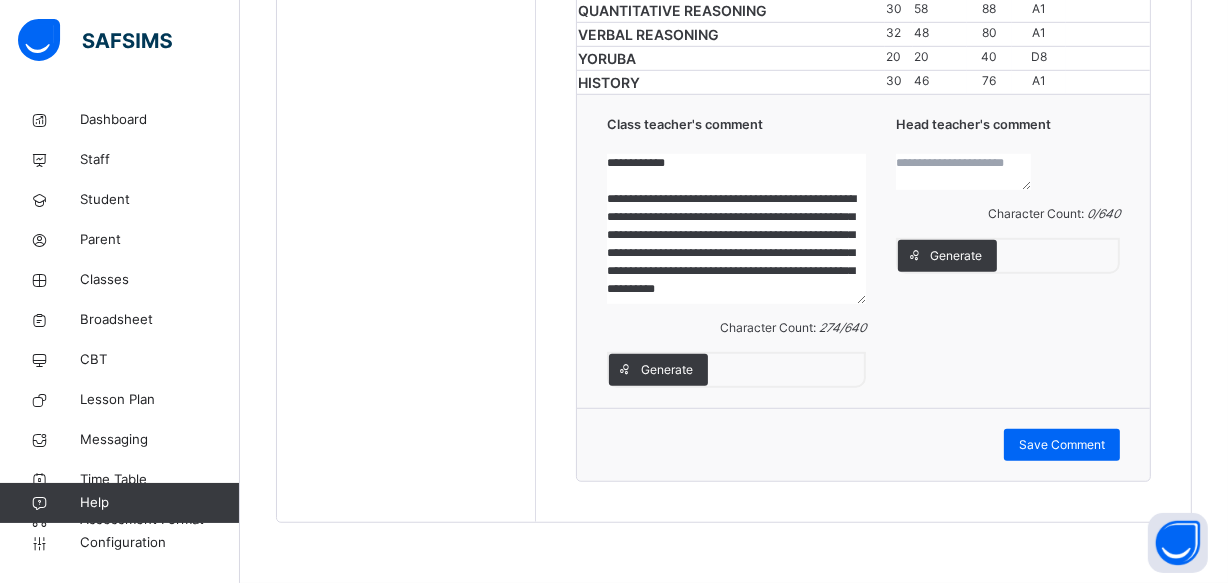 scroll, scrollTop: 51, scrollLeft: 0, axis: vertical 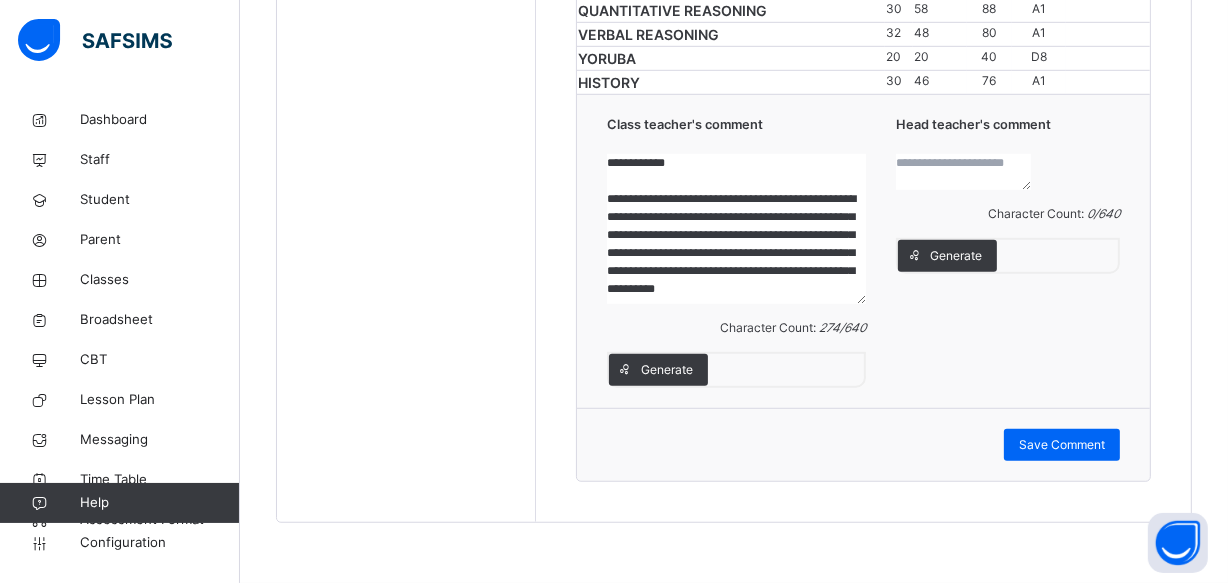 click on "**********" at bounding box center [737, 229] 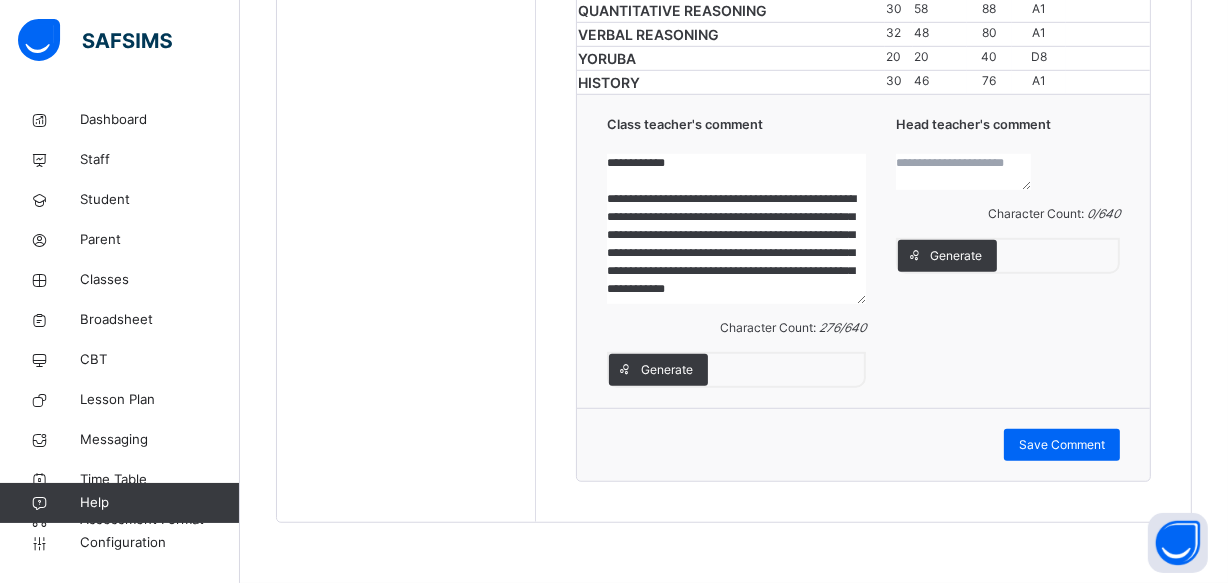 scroll, scrollTop: 75, scrollLeft: 0, axis: vertical 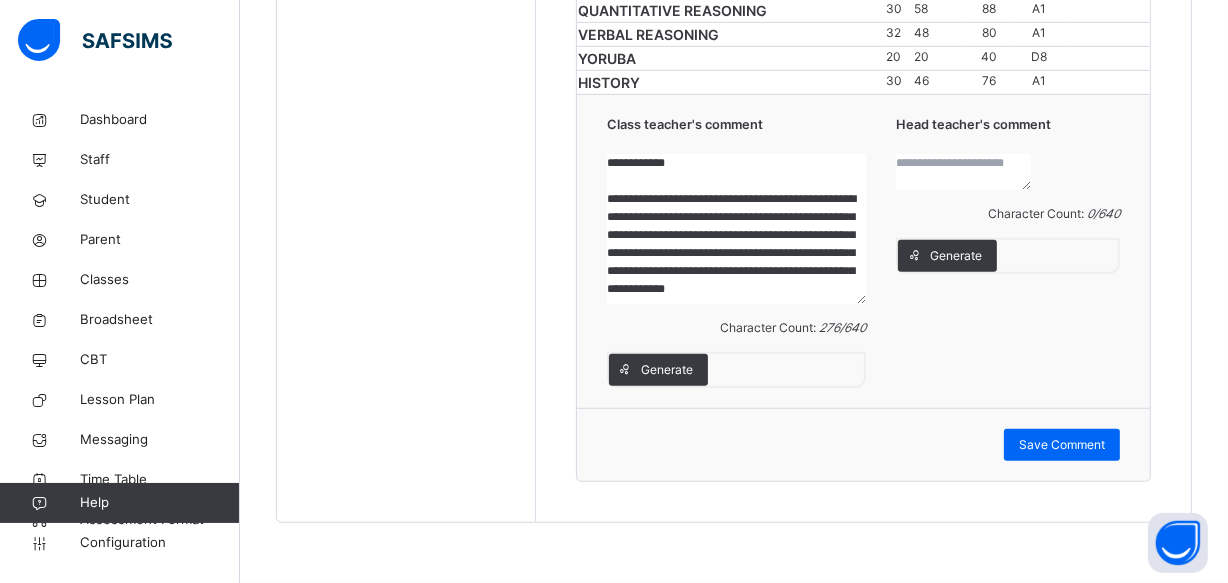 paste on "**********" 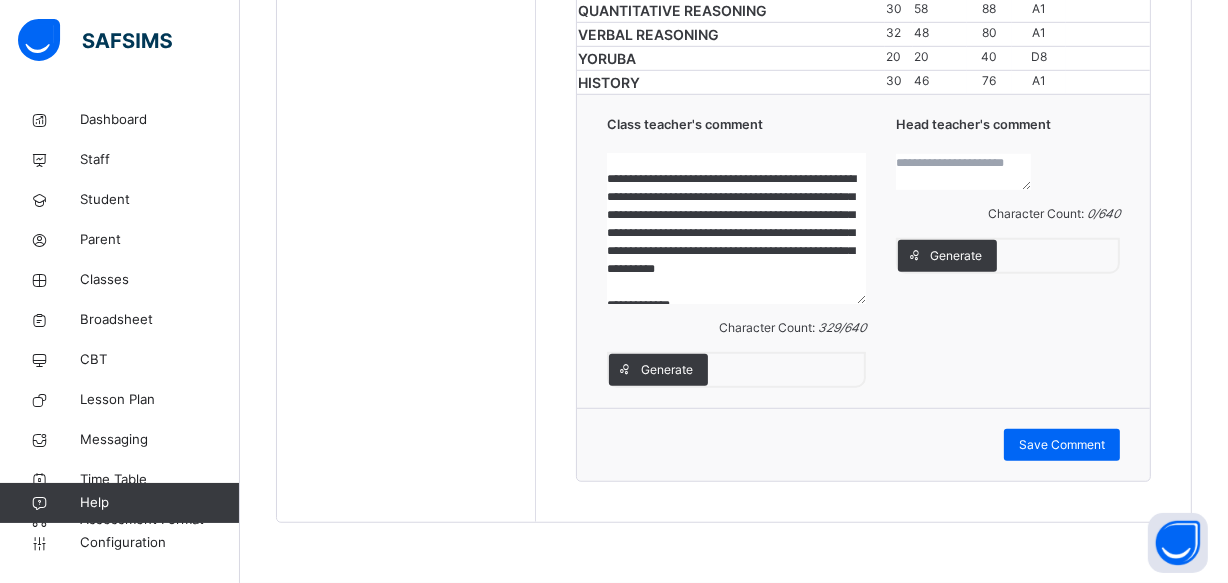 scroll, scrollTop: 14, scrollLeft: 0, axis: vertical 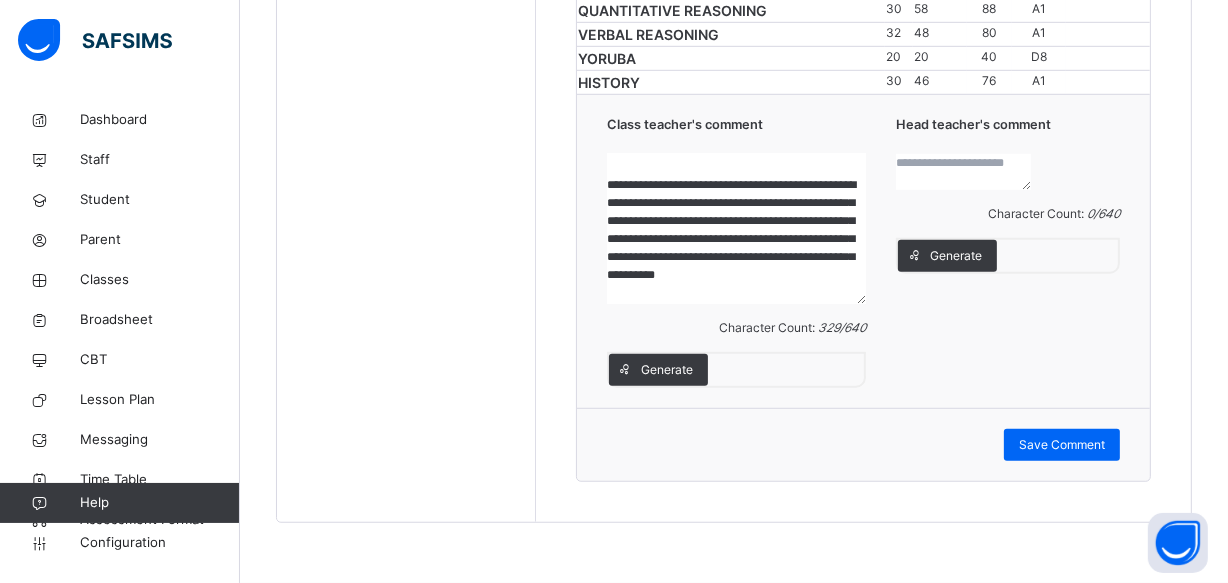 click on "**********" at bounding box center (737, 229) 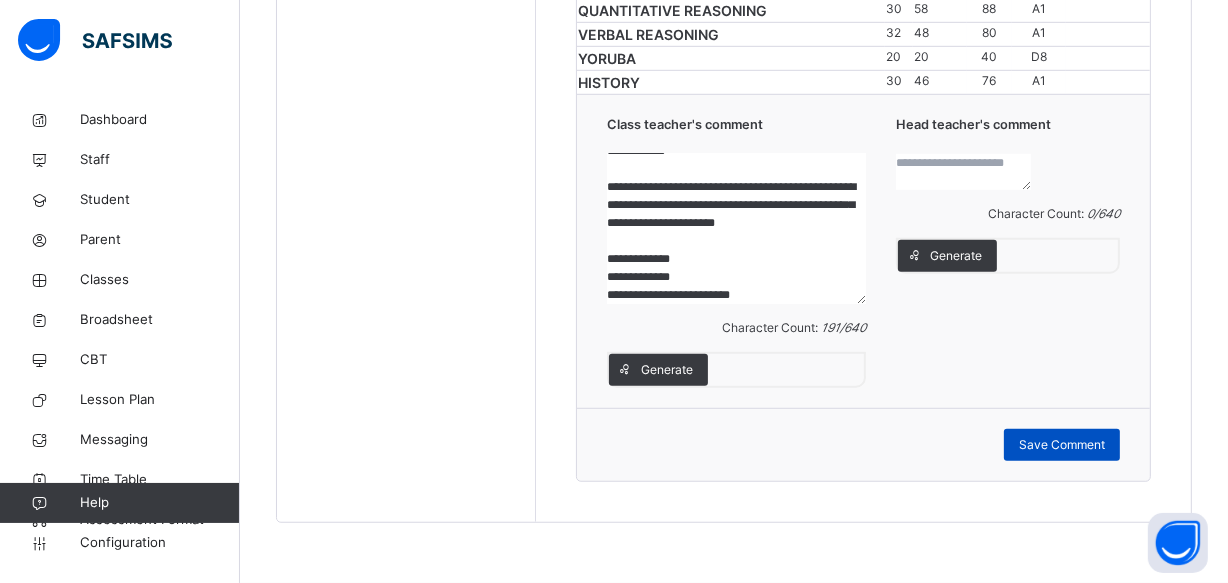 type on "**********" 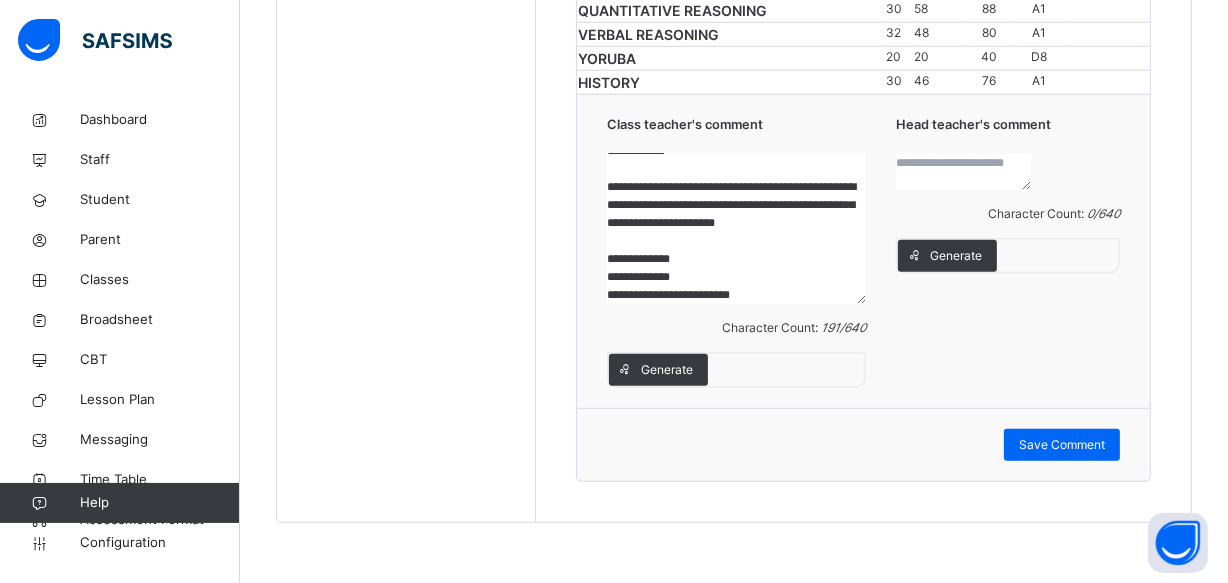 click at bounding box center [963, 172] 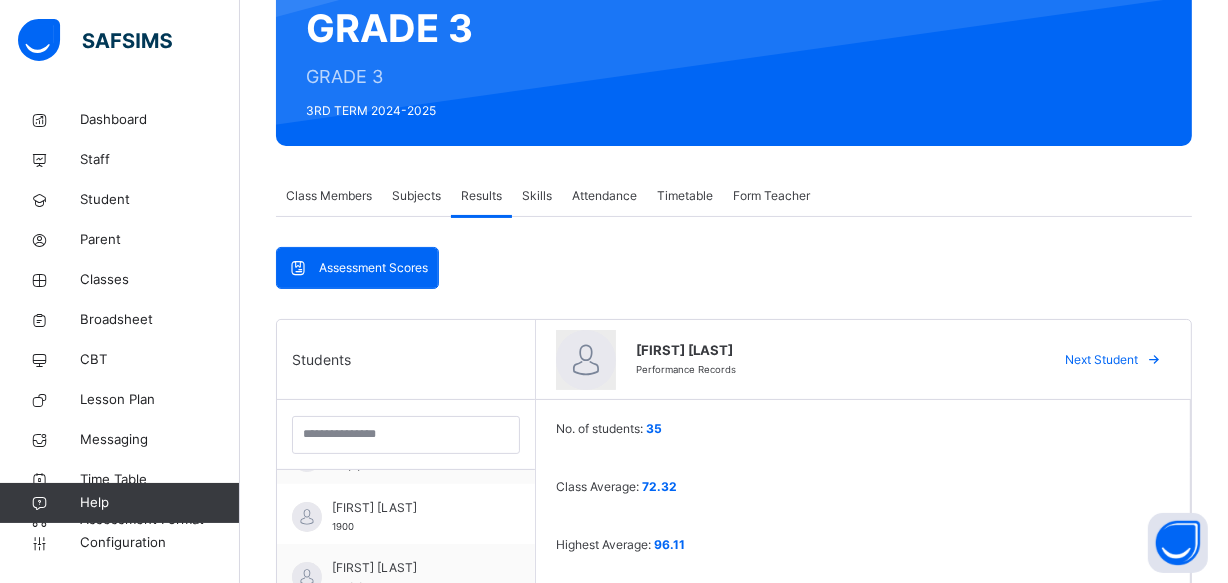 scroll, scrollTop: 221, scrollLeft: 0, axis: vertical 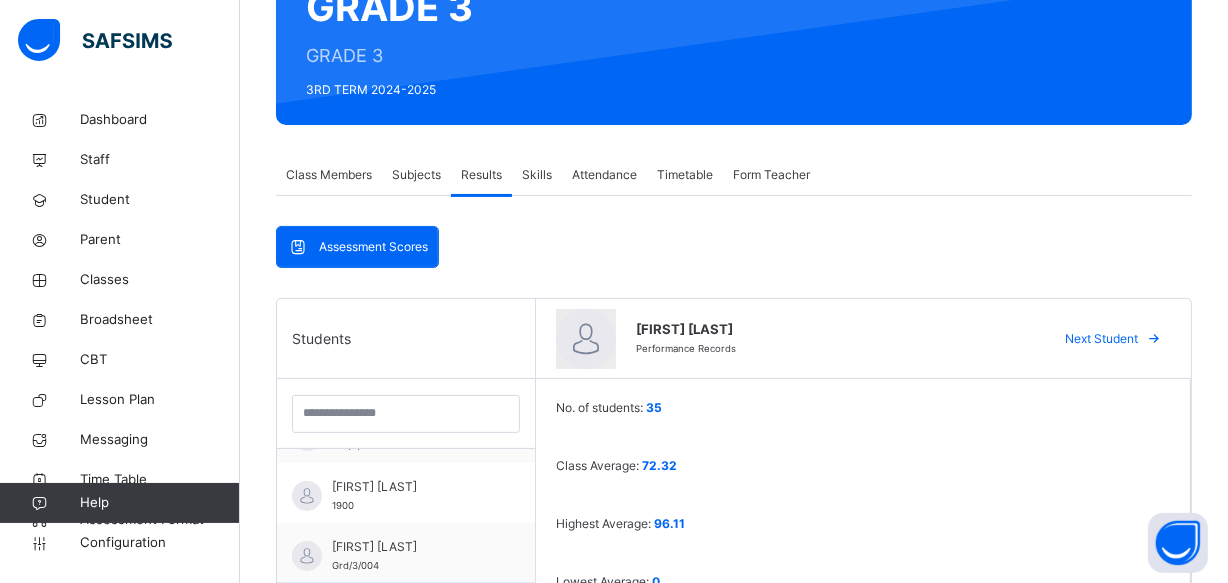 click at bounding box center (1154, 339) 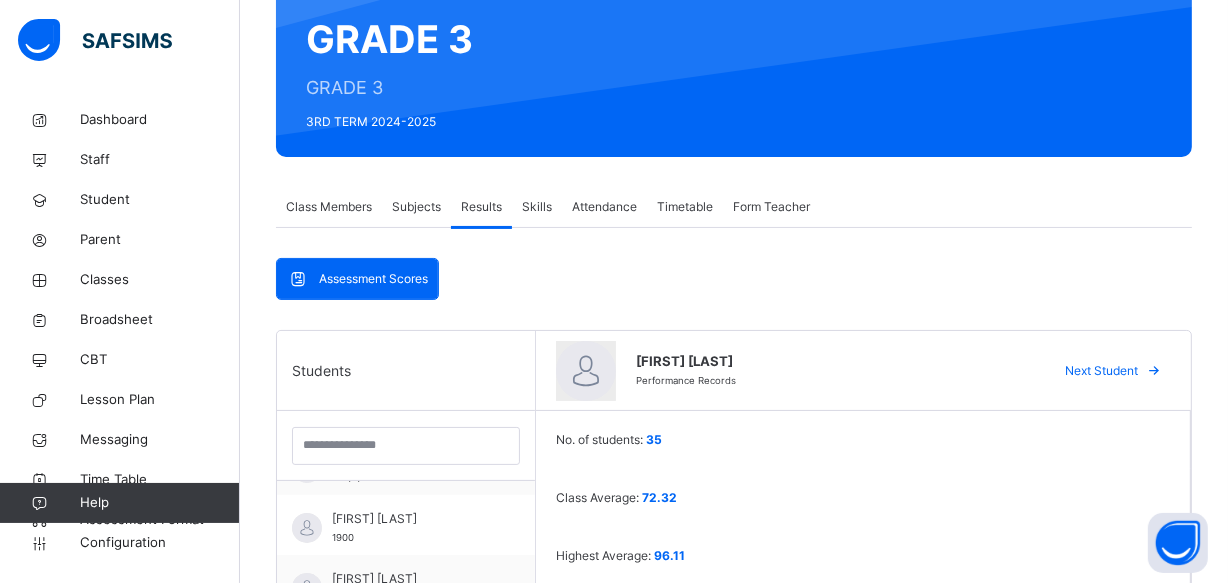 scroll, scrollTop: 336, scrollLeft: 0, axis: vertical 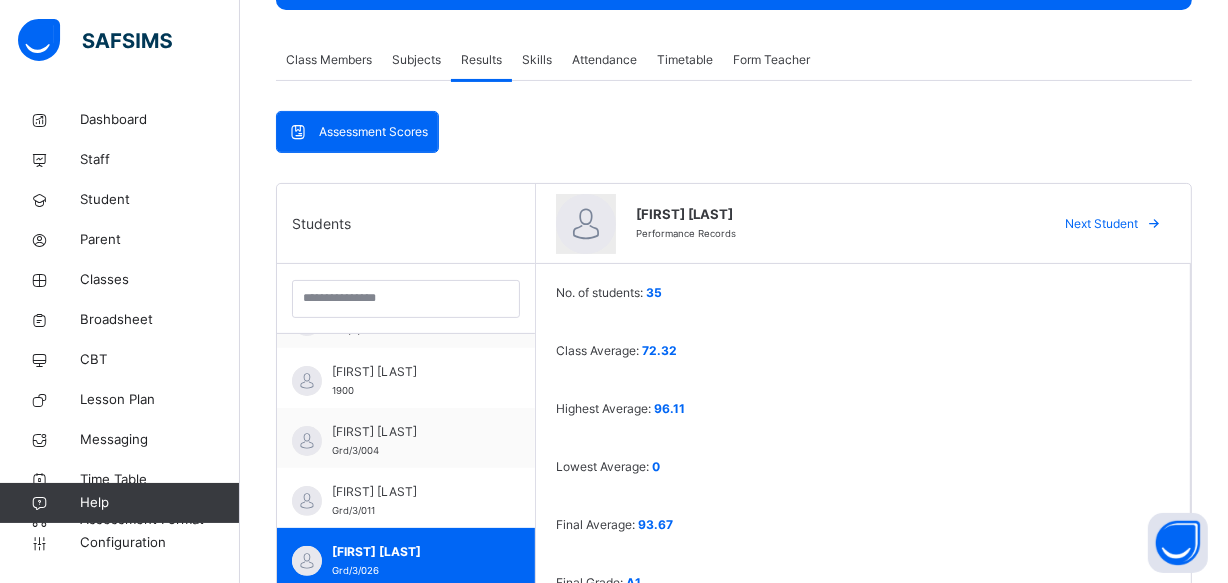 click at bounding box center (1154, 224) 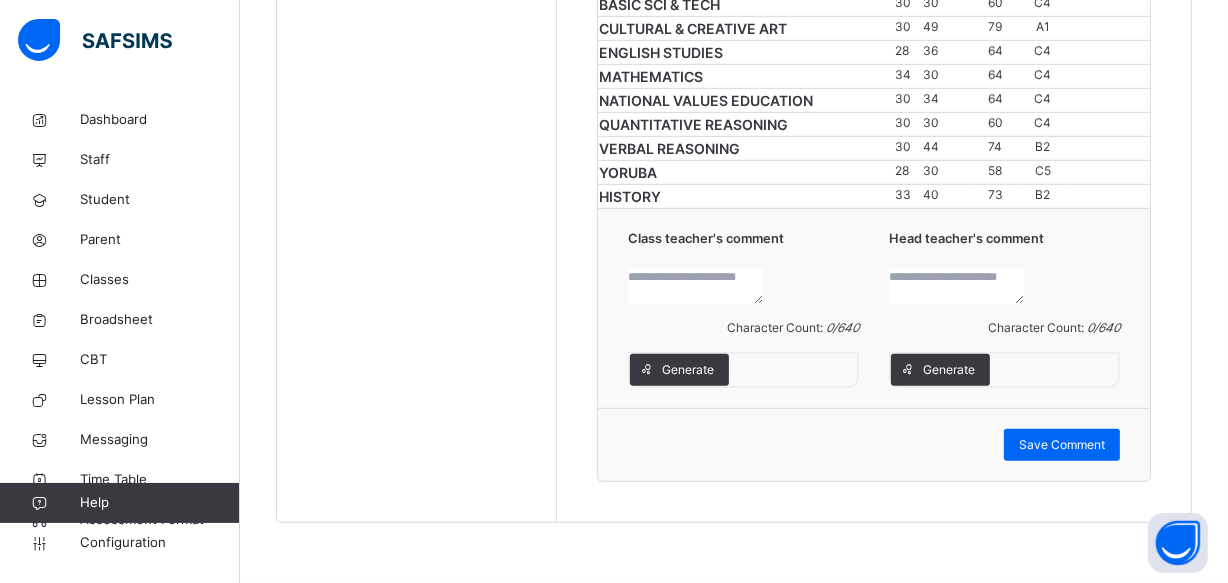 scroll, scrollTop: 1459, scrollLeft: 0, axis: vertical 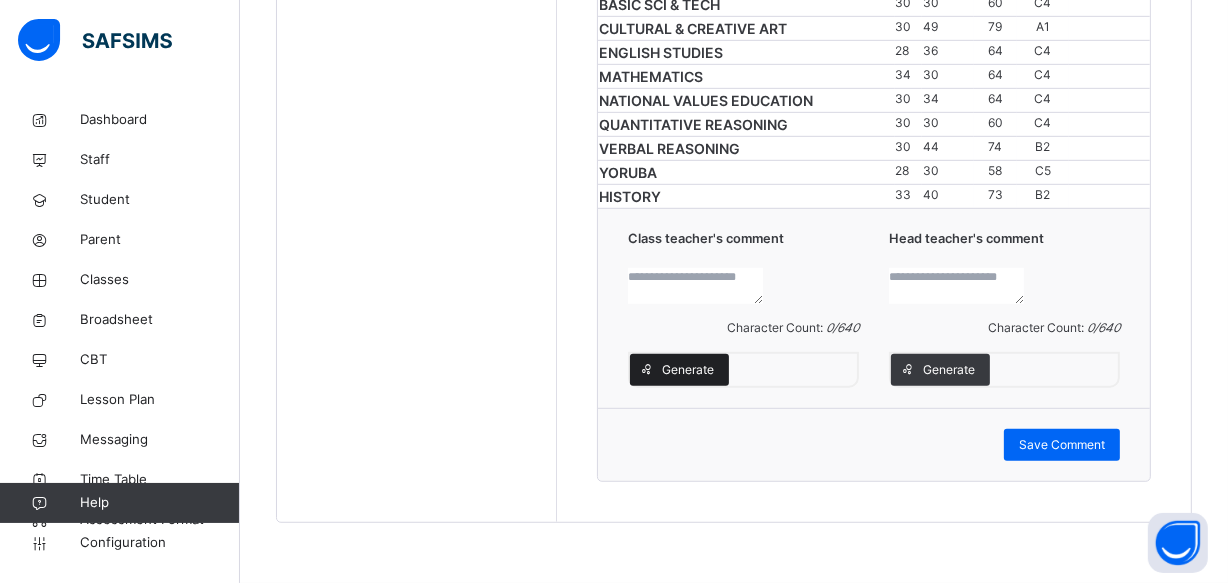 click on "Generate" at bounding box center (688, 370) 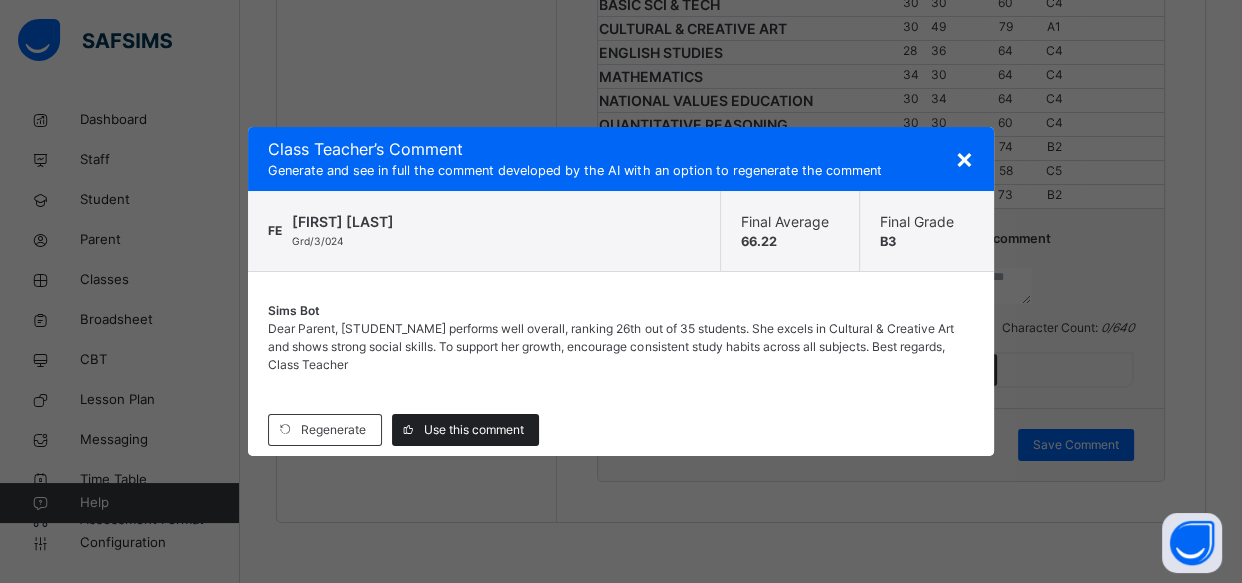 click on "Use this comment" at bounding box center (465, 430) 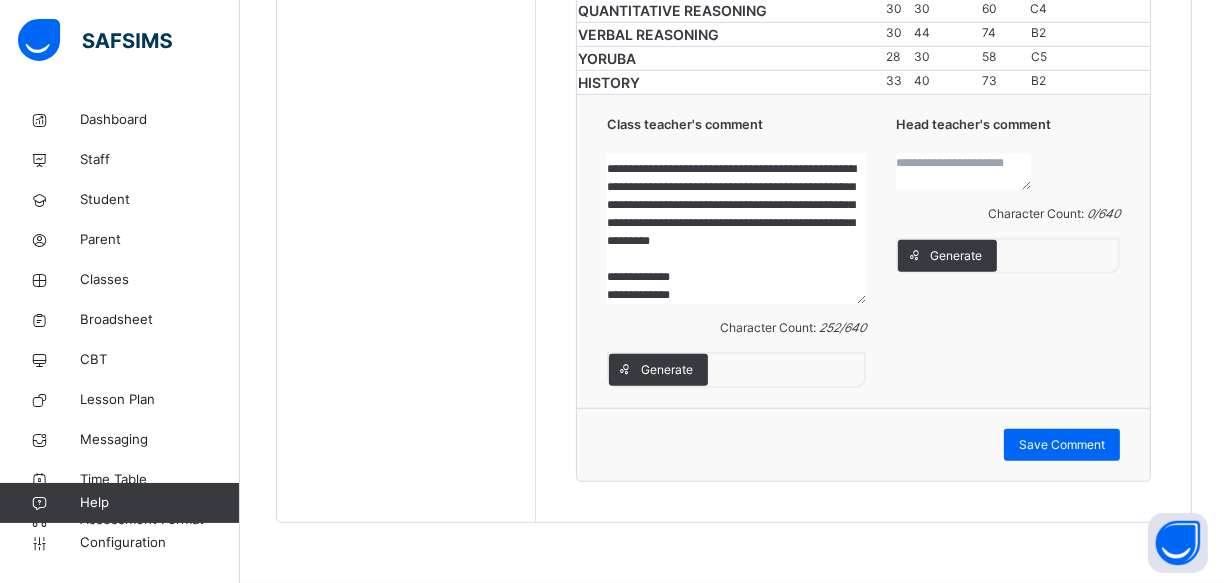 scroll, scrollTop: 70, scrollLeft: 0, axis: vertical 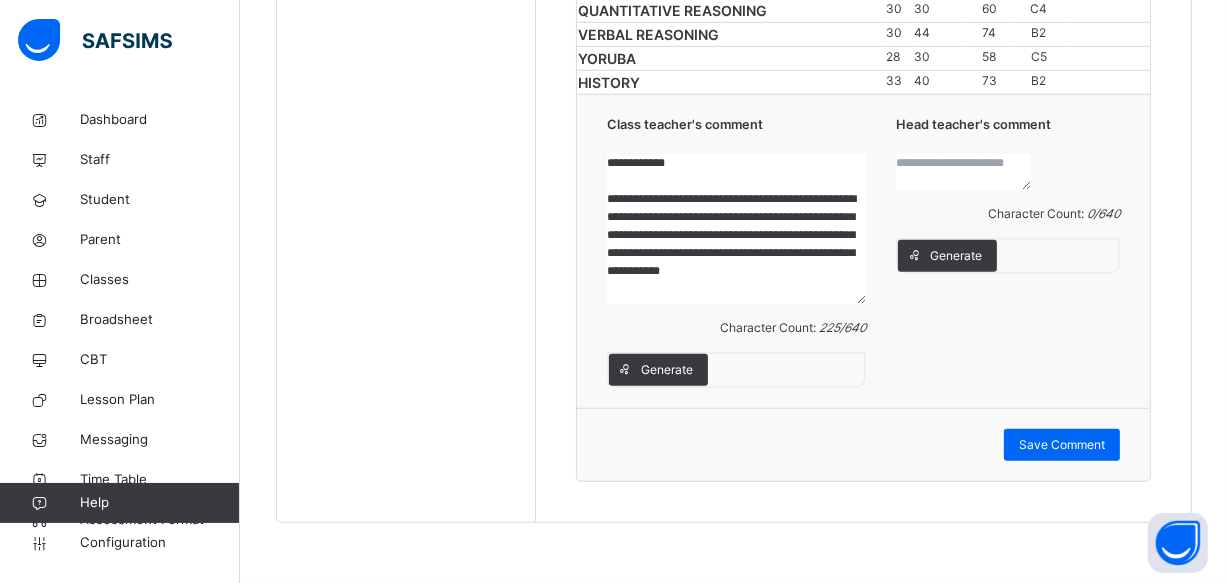 paste on "**********" 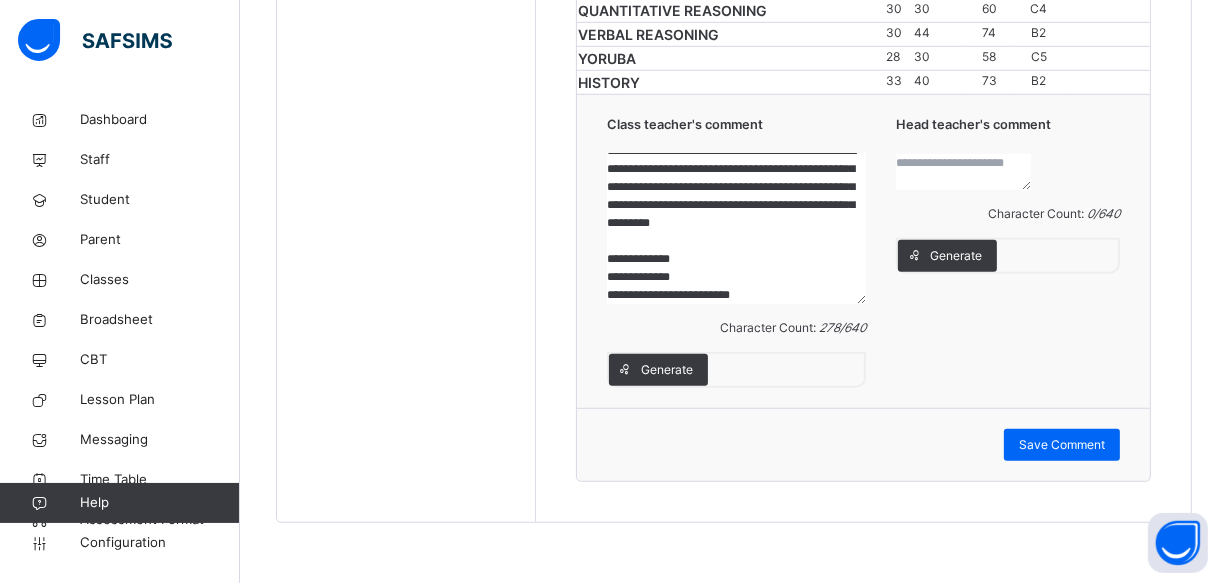 scroll, scrollTop: 75, scrollLeft: 0, axis: vertical 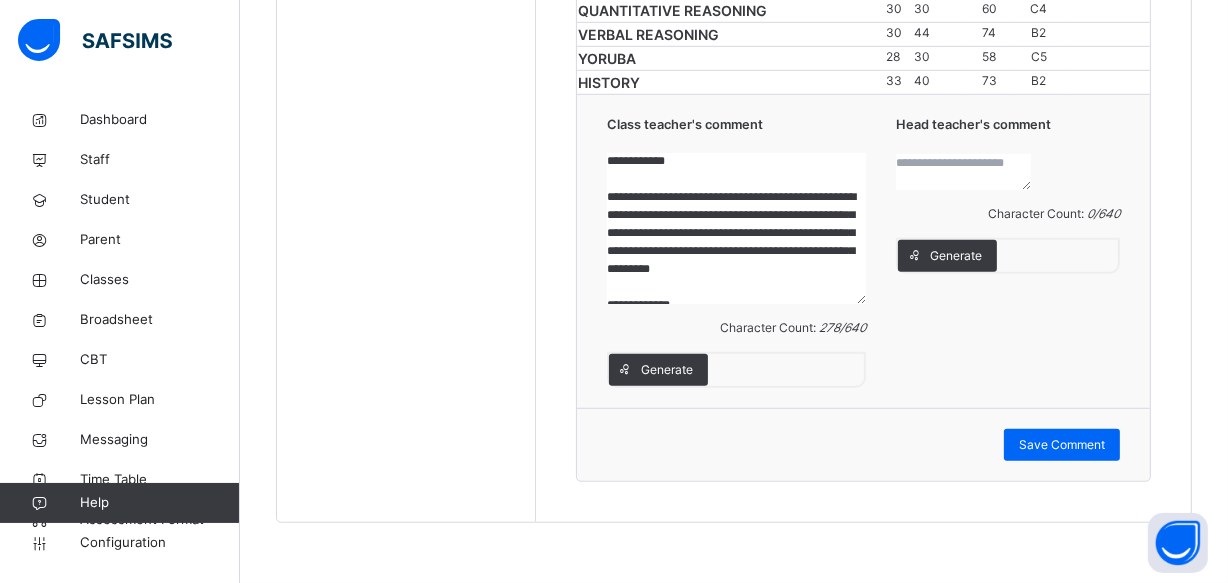 click on "**********" at bounding box center (737, 229) 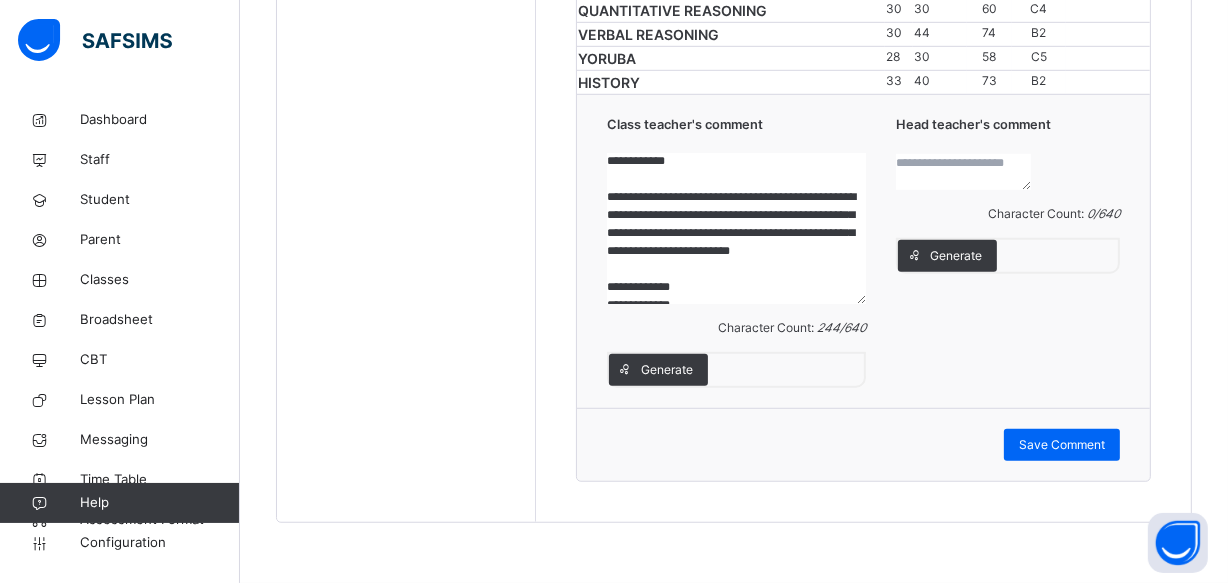 click on "**********" at bounding box center (737, 229) 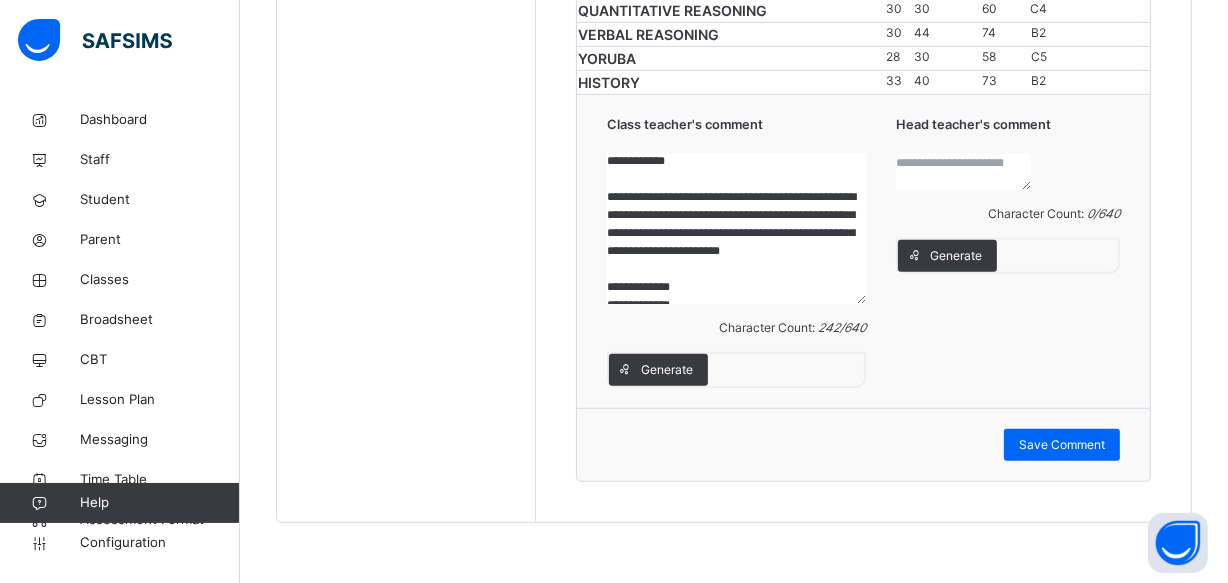 click on "**********" at bounding box center (737, 229) 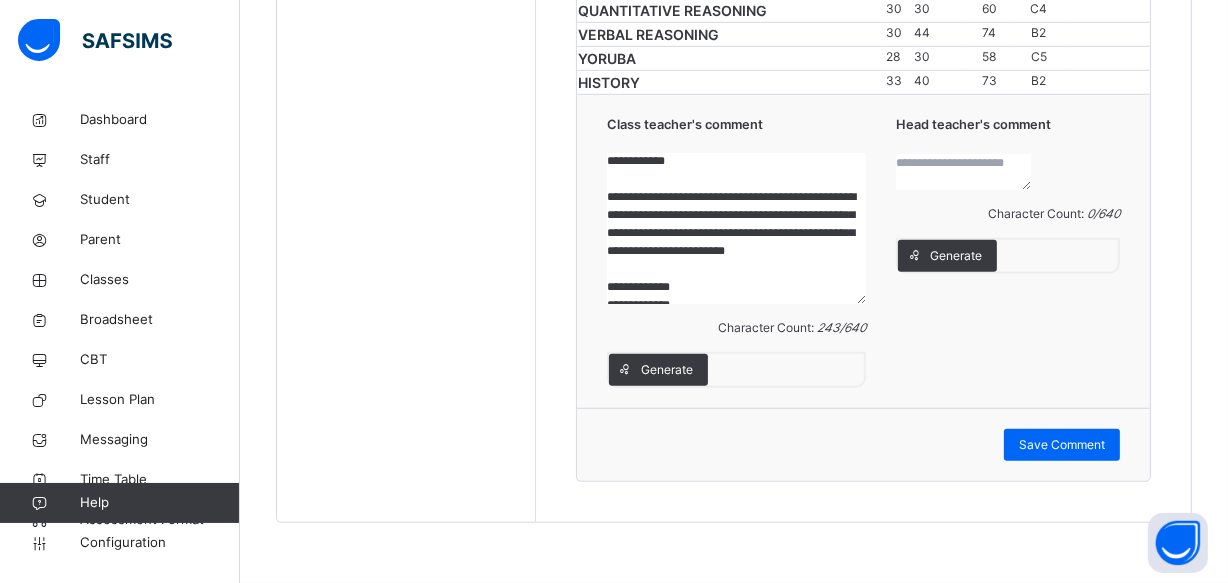 click on "**********" at bounding box center (737, 229) 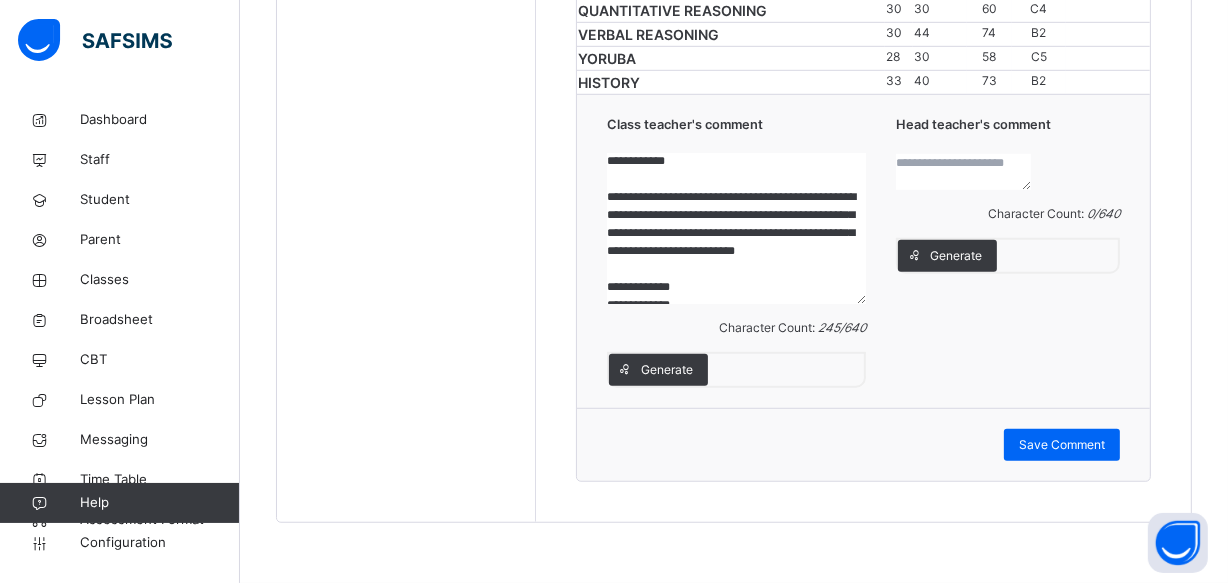 click on "**********" at bounding box center [737, 229] 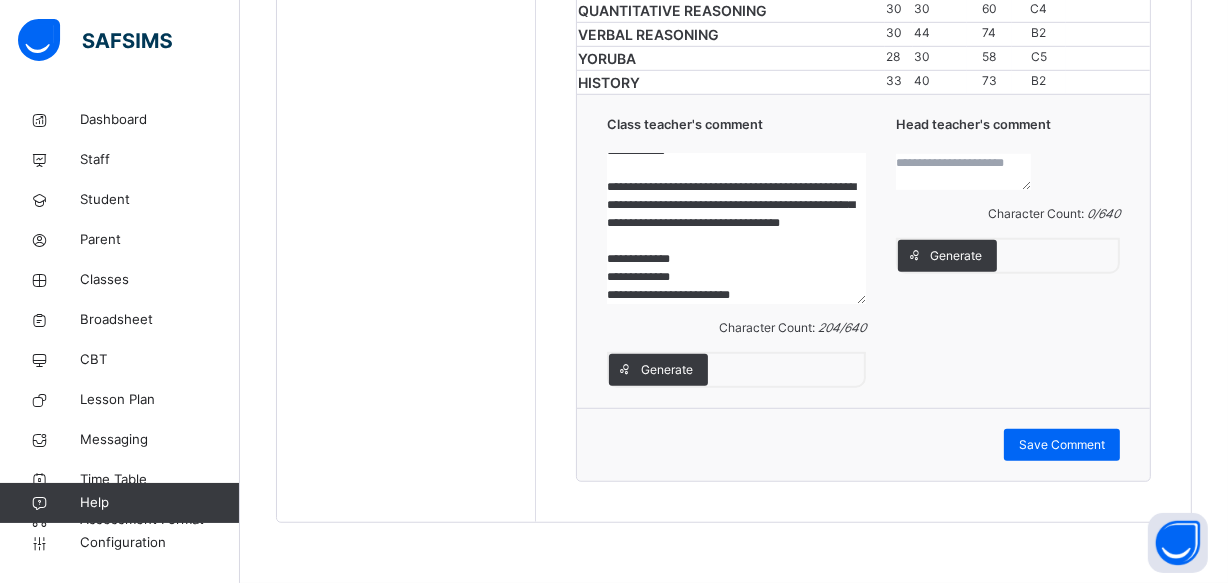 scroll, scrollTop: 51, scrollLeft: 0, axis: vertical 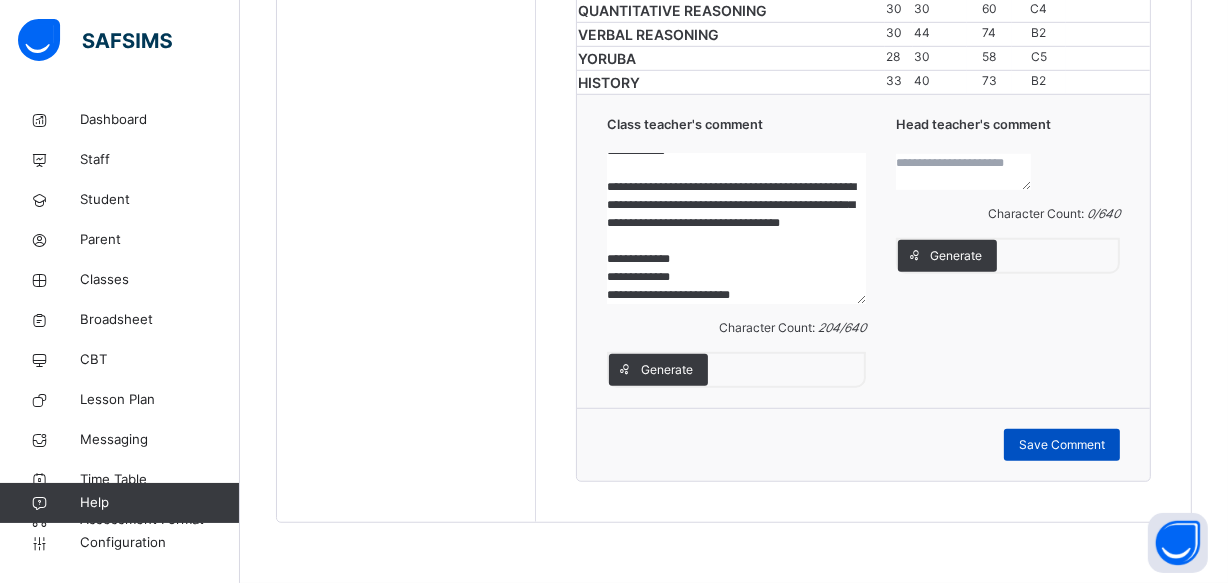 type on "**********" 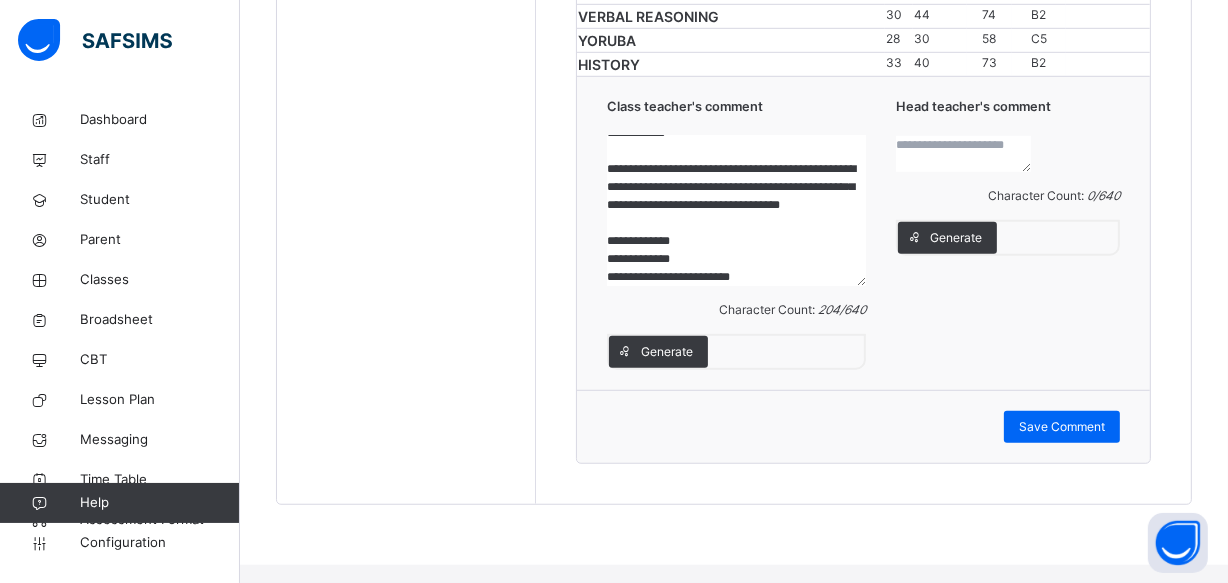click on "**********" at bounding box center (863, -32) 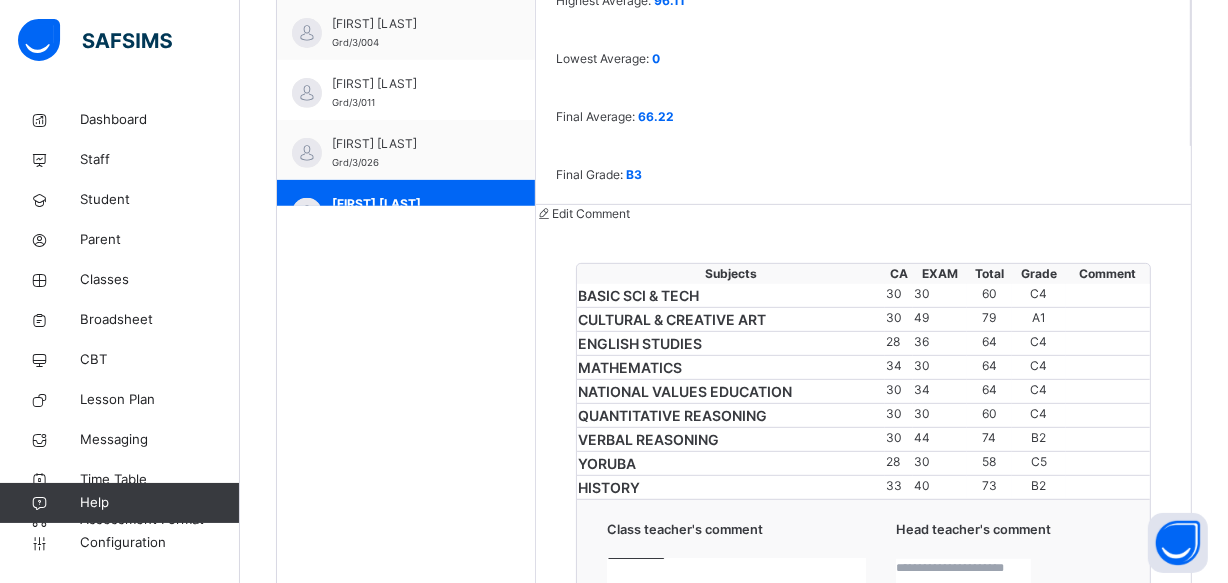 scroll, scrollTop: 743, scrollLeft: 0, axis: vertical 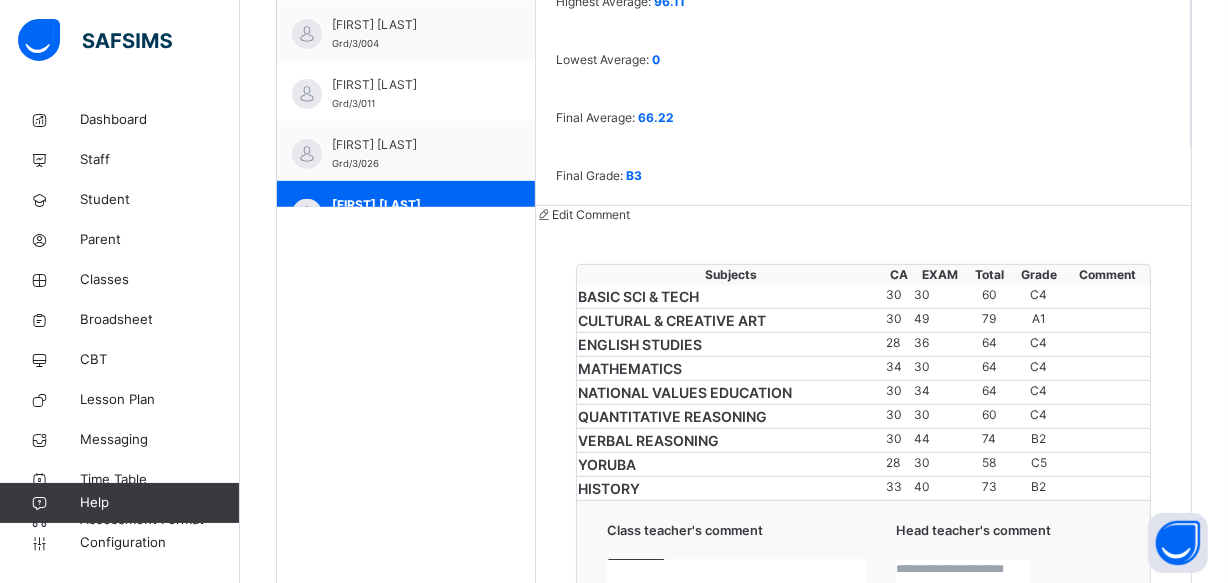 click at bounding box center (1108, 369) 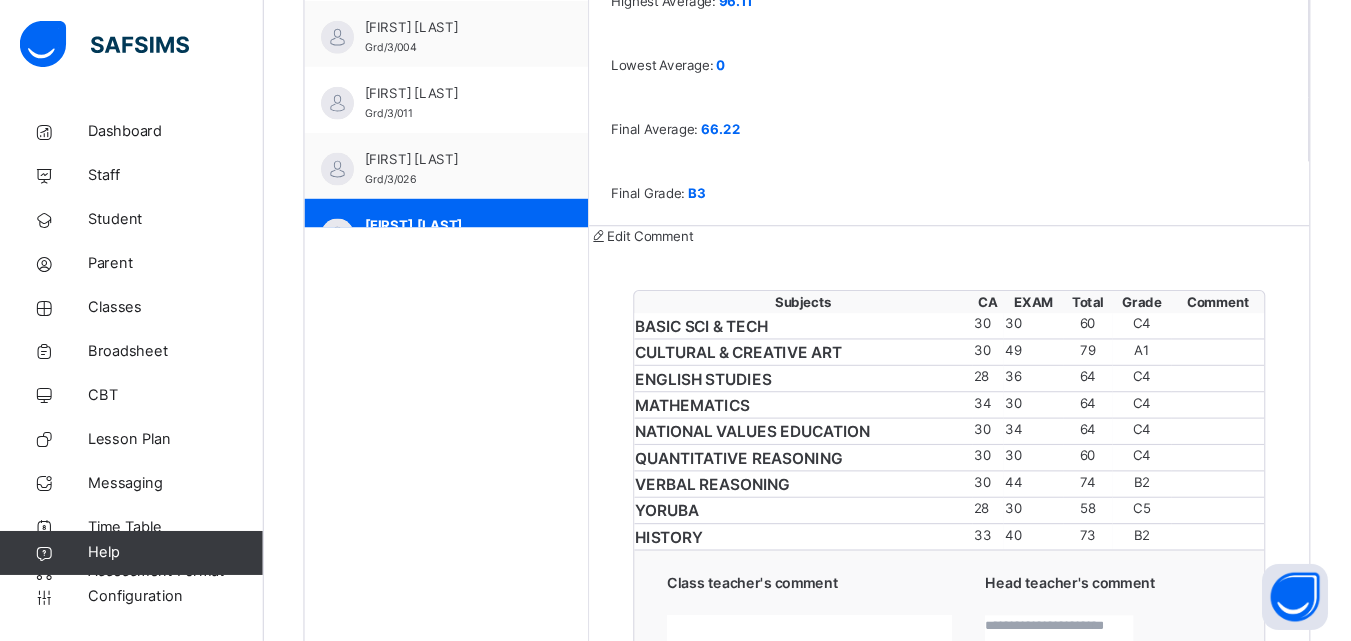 scroll, scrollTop: 744, scrollLeft: 0, axis: vertical 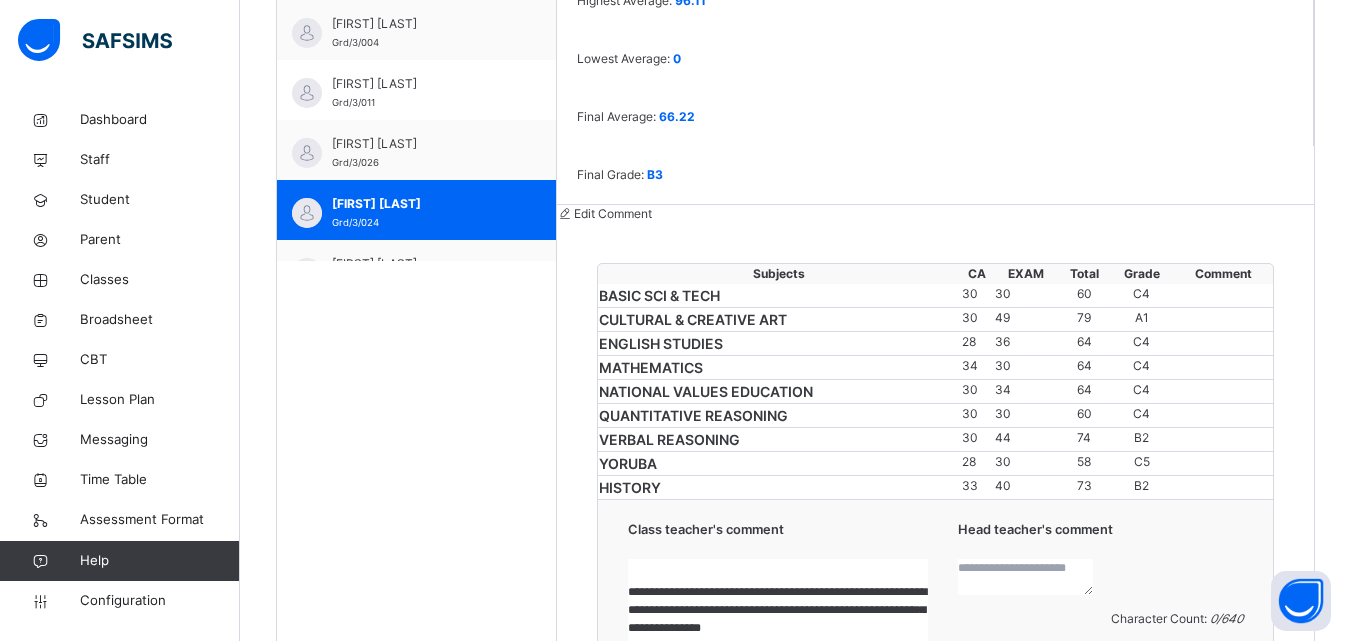 drag, startPoint x: 1087, startPoint y: 377, endPoint x: 1196, endPoint y: 415, distance: 115.43397 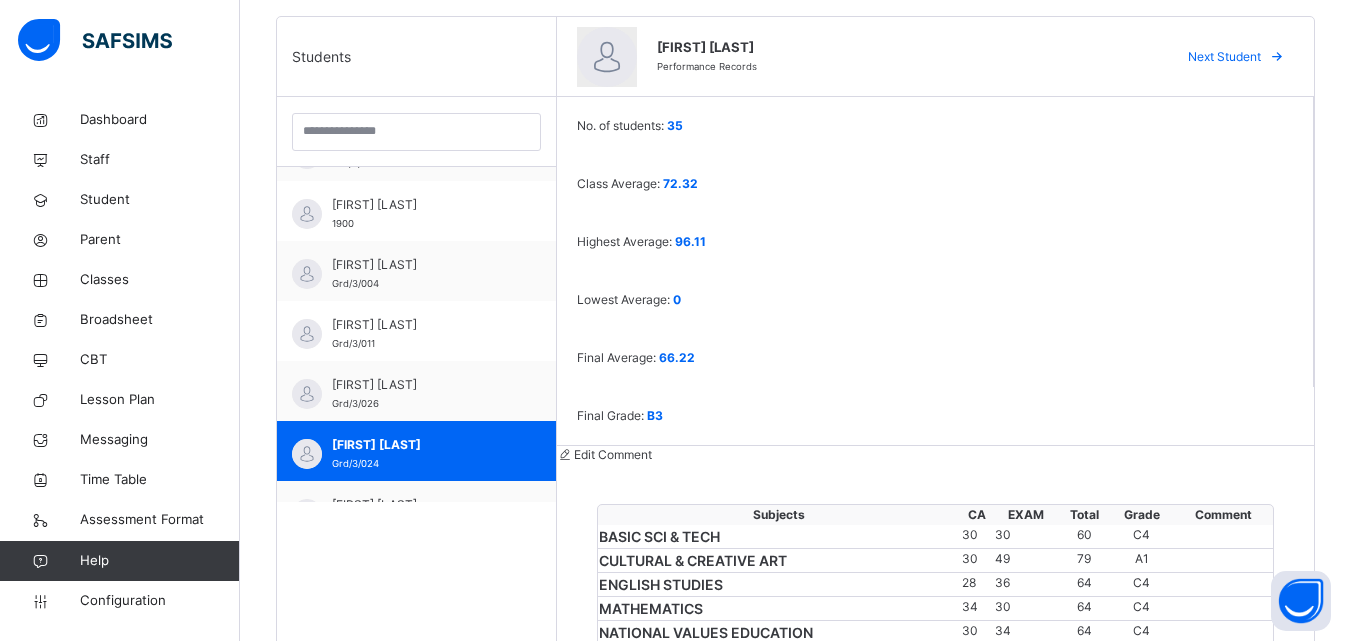scroll, scrollTop: 502, scrollLeft: 0, axis: vertical 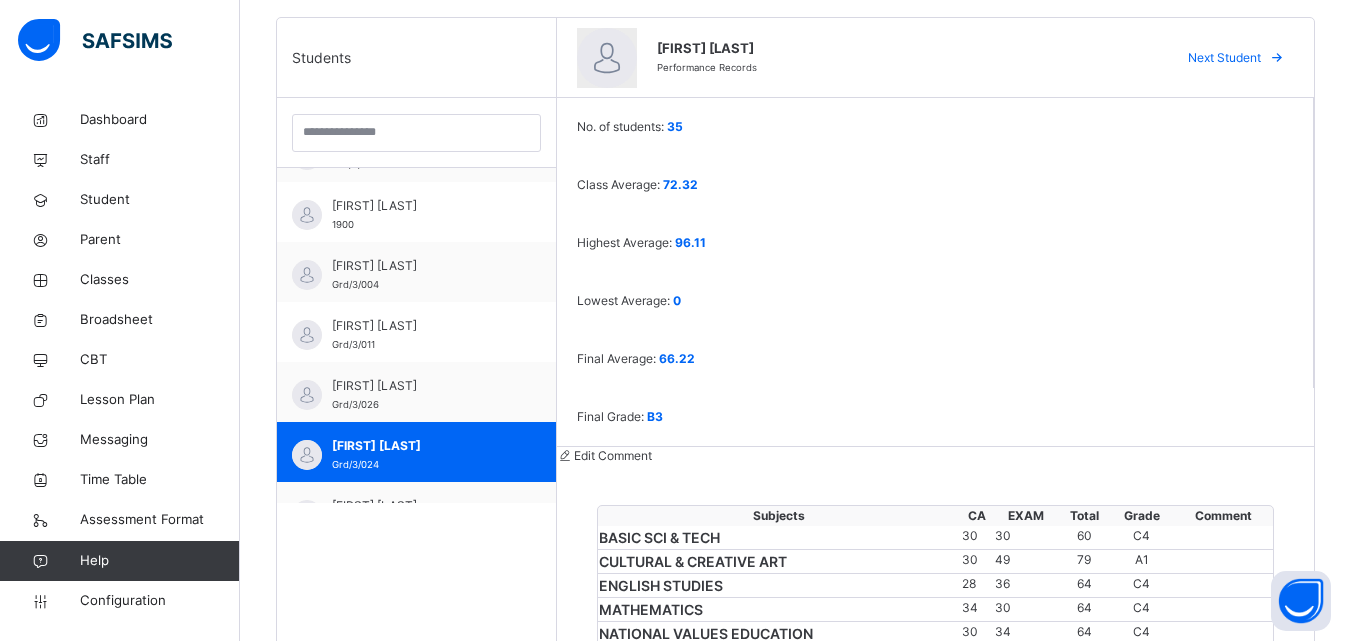 click at bounding box center (1277, 58) 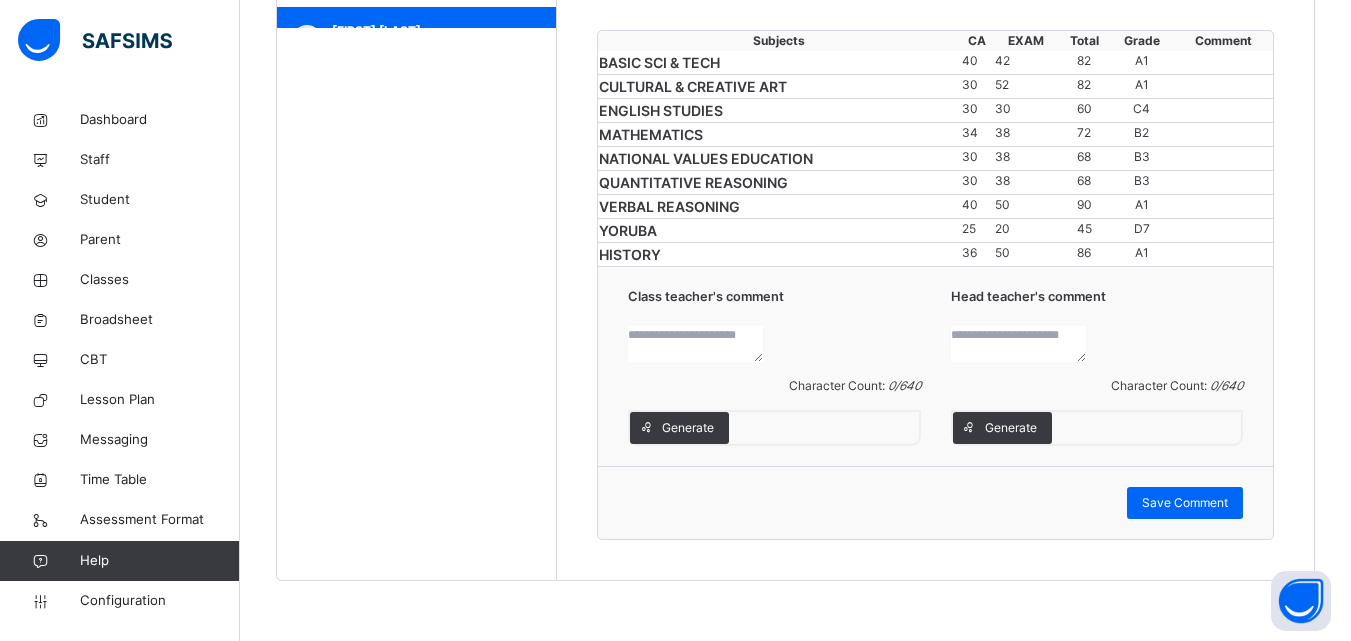 scroll, scrollTop: 1272, scrollLeft: 0, axis: vertical 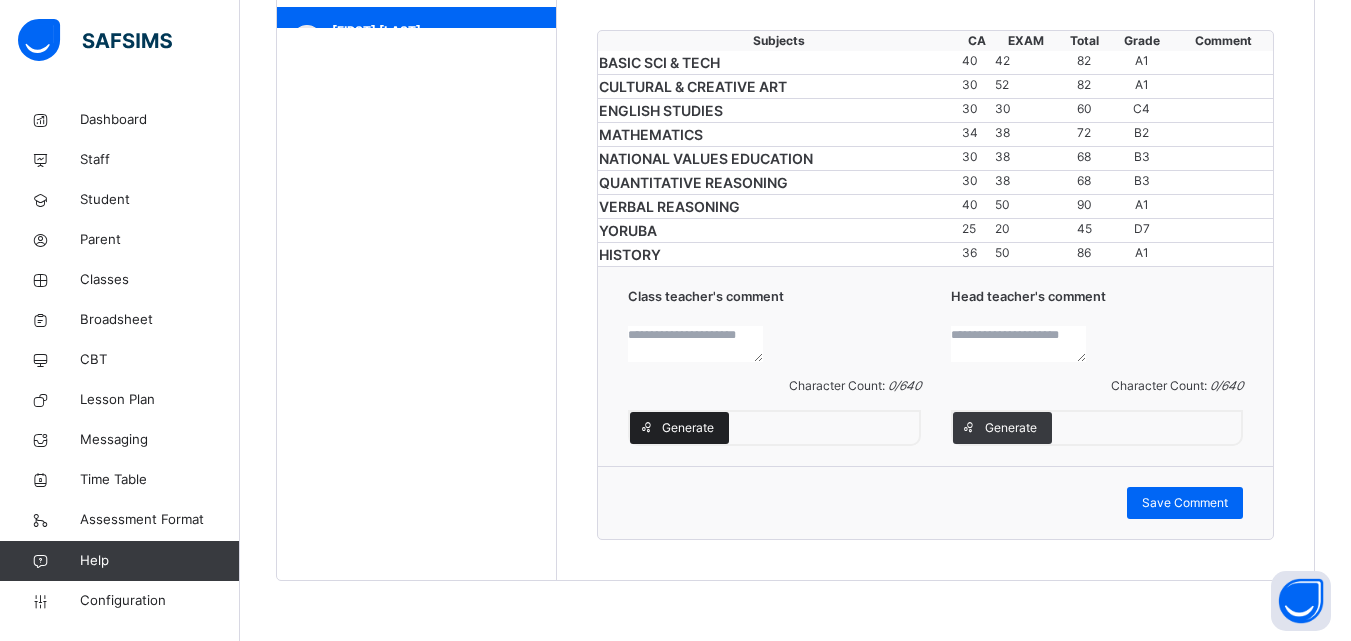 click on "Generate" at bounding box center [688, 428] 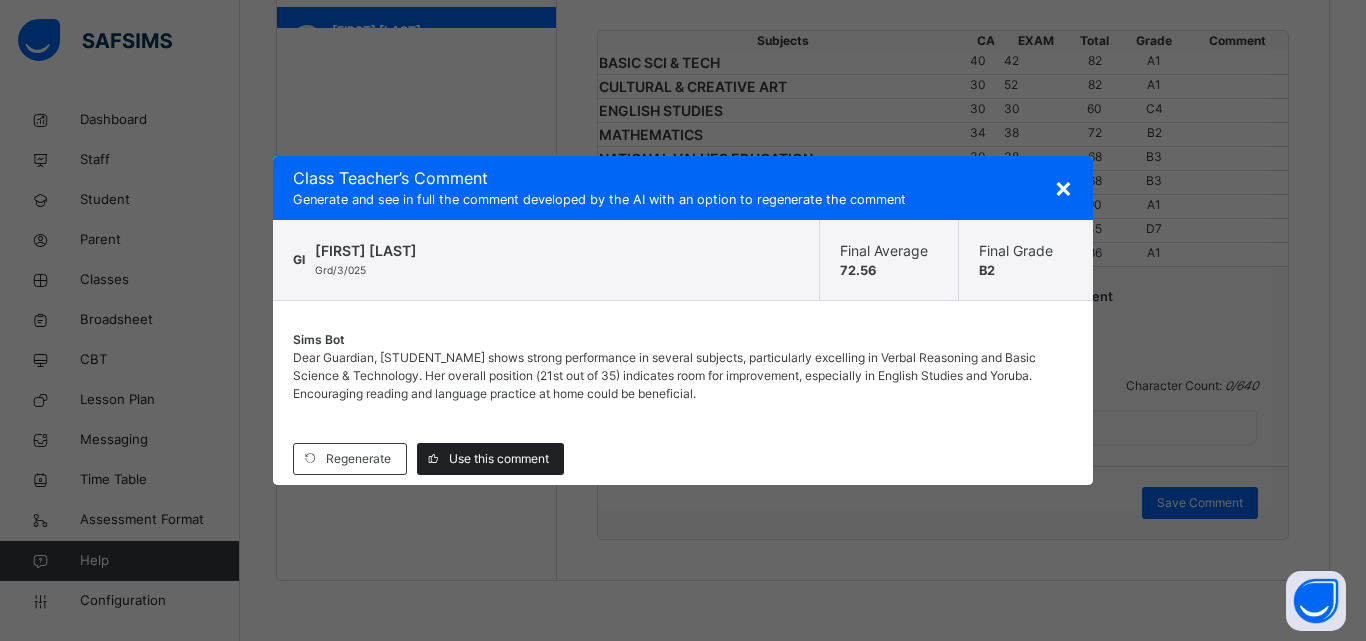 click on "Use this comment" at bounding box center [499, 459] 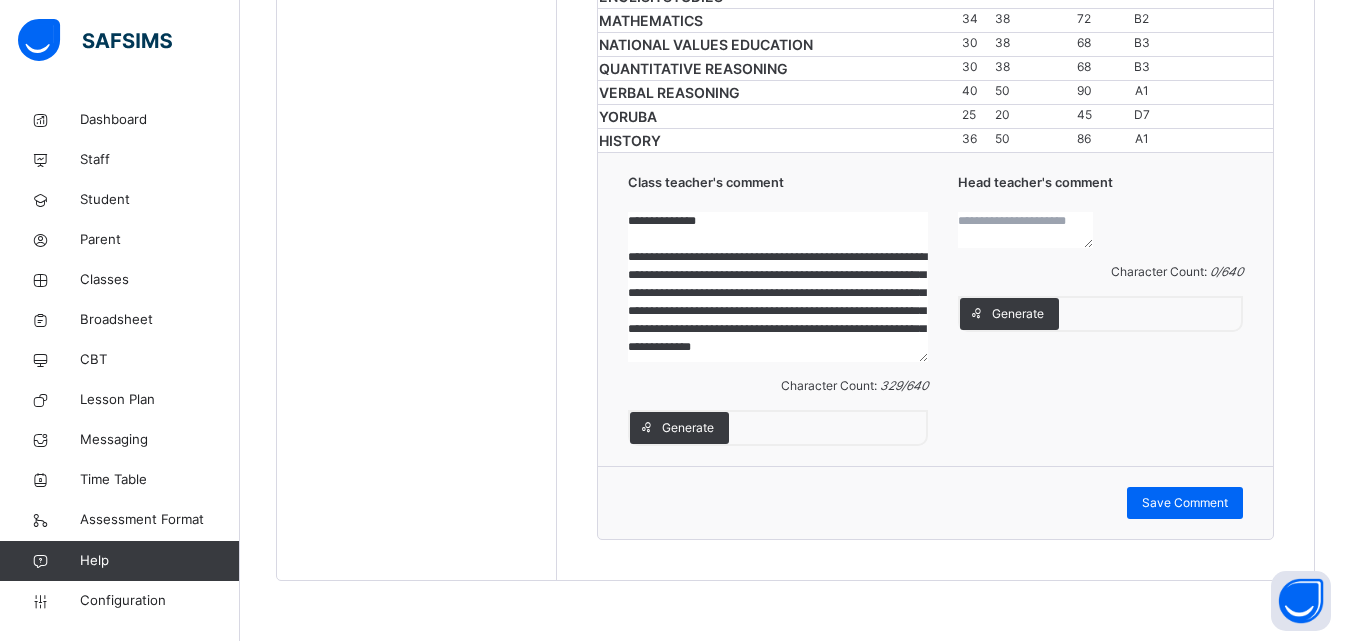 scroll, scrollTop: 52, scrollLeft: 0, axis: vertical 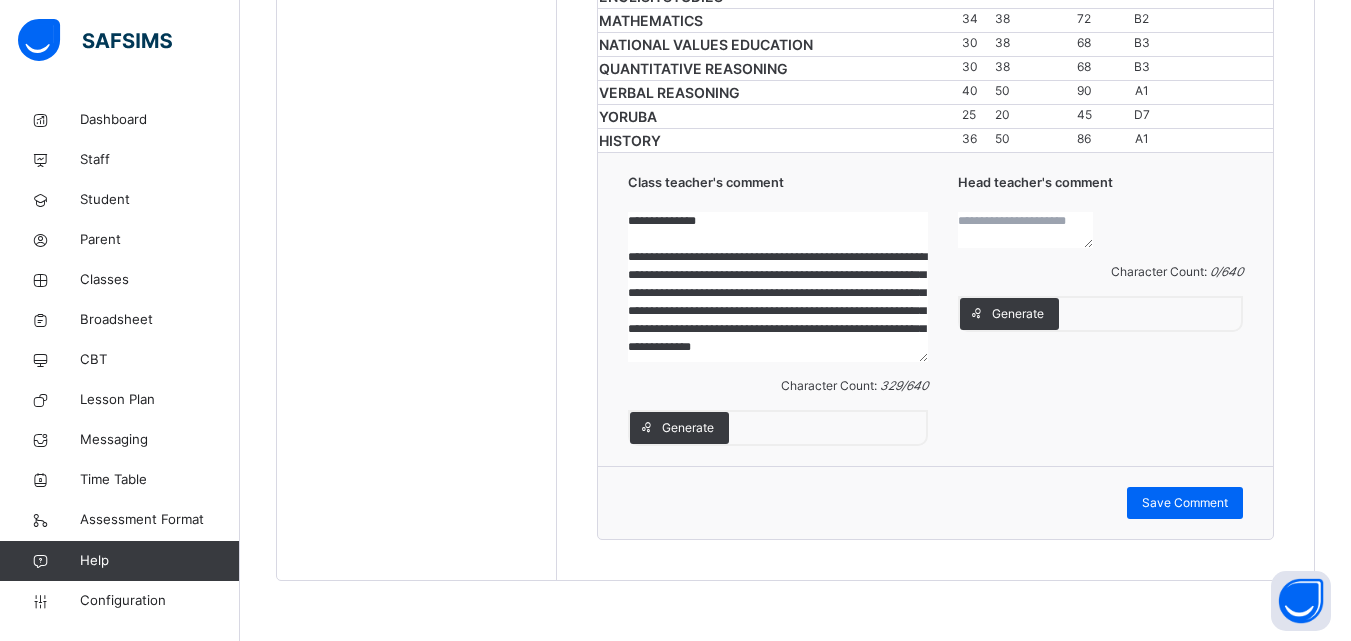 click on "**********" at bounding box center (778, 287) 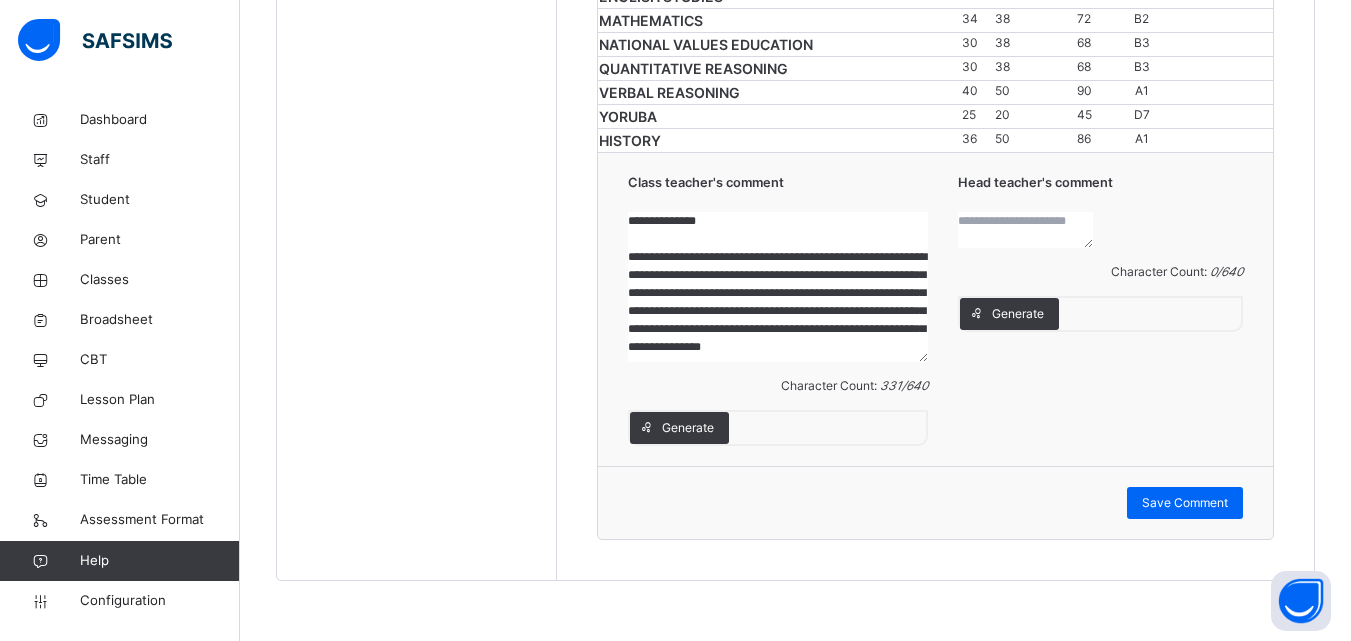 scroll, scrollTop: 77, scrollLeft: 0, axis: vertical 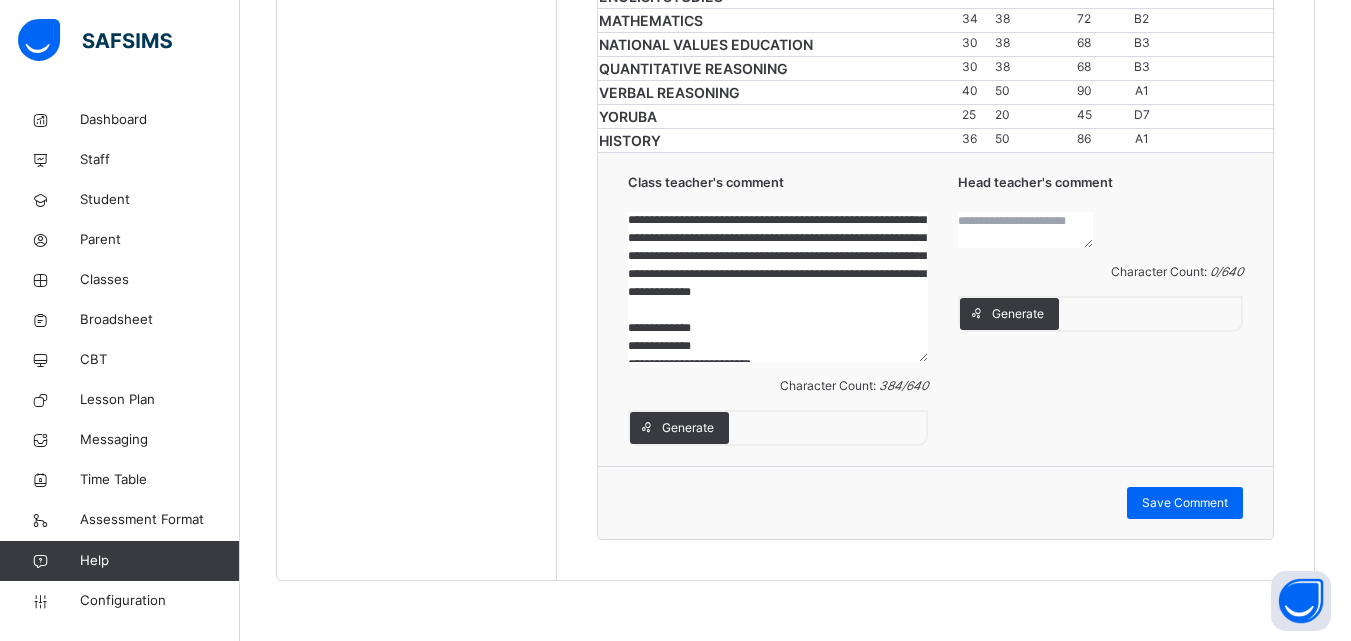 click on "**********" at bounding box center (778, 287) 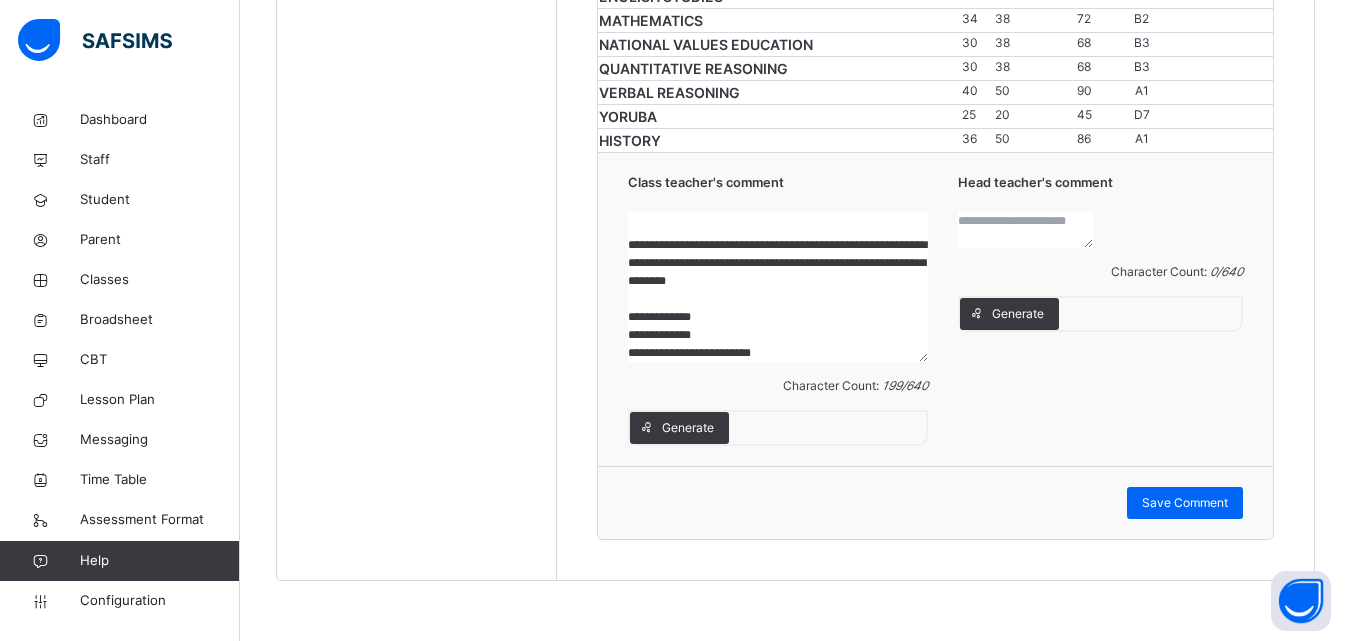 scroll, scrollTop: 34, scrollLeft: 0, axis: vertical 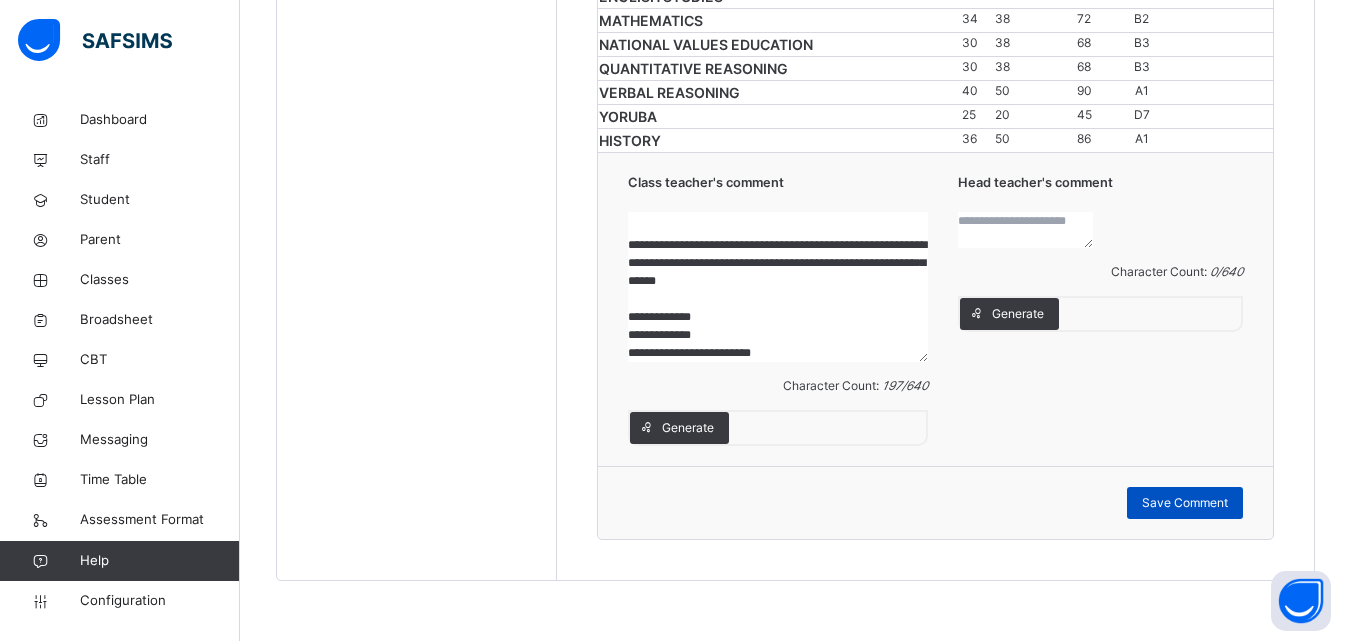 type on "**********" 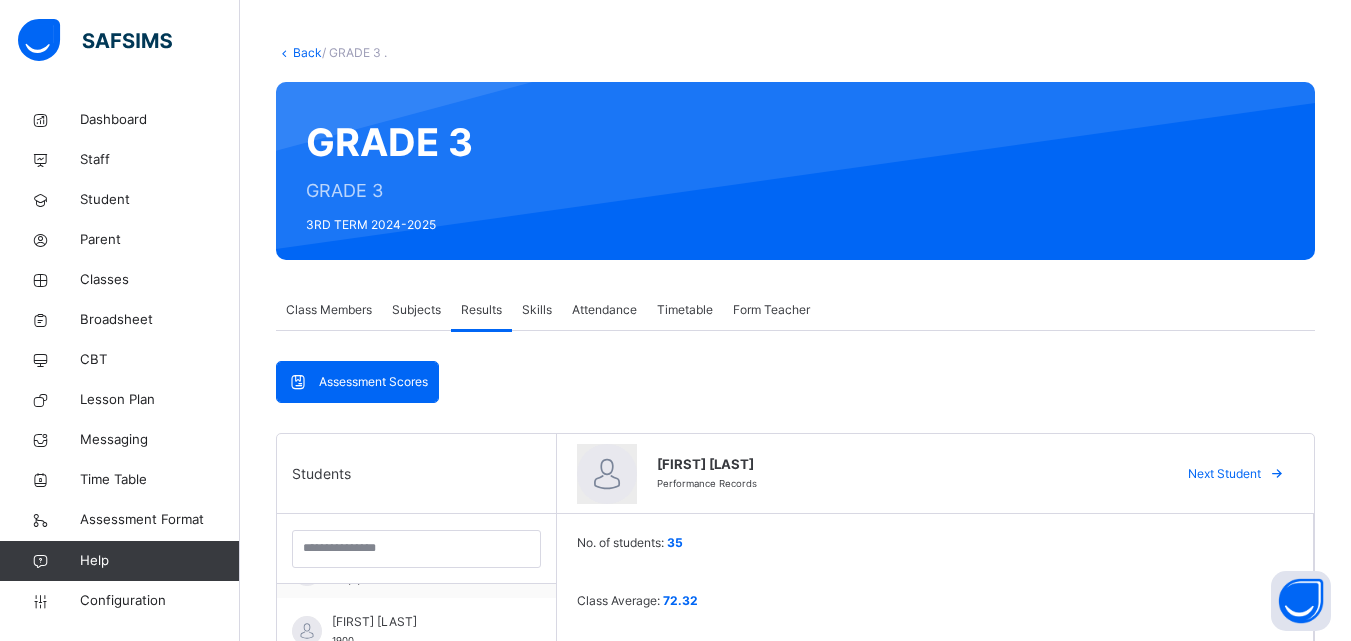 scroll, scrollTop: 85, scrollLeft: 0, axis: vertical 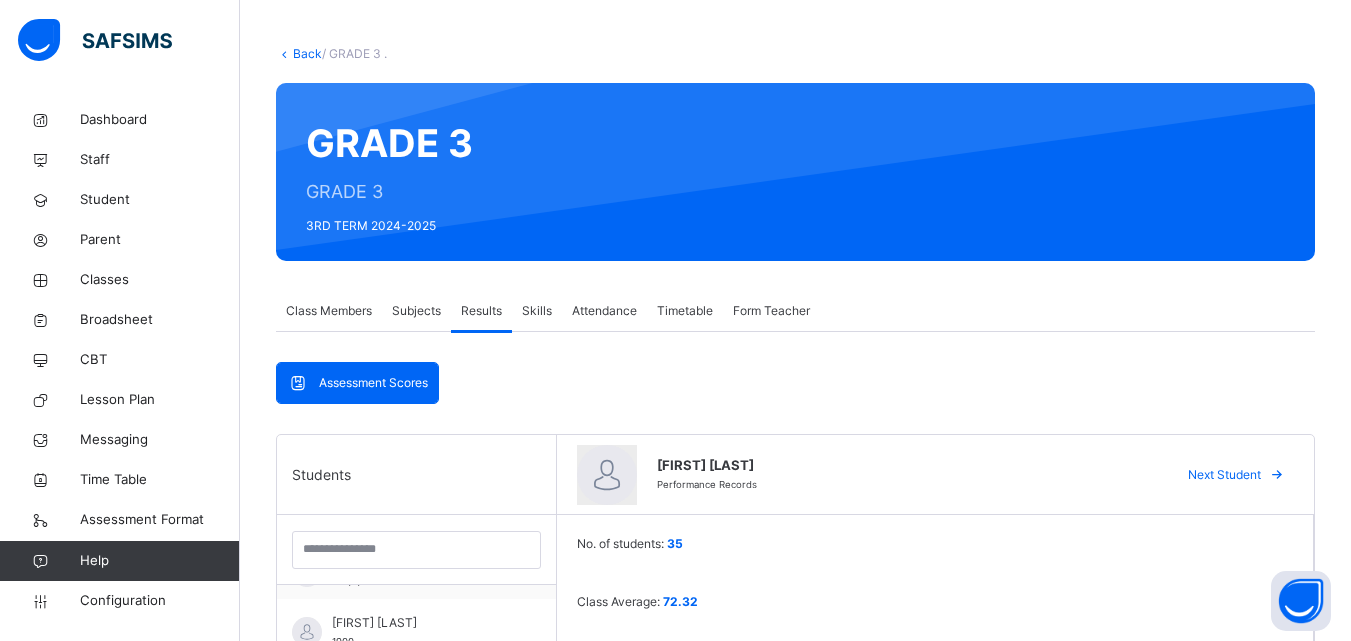 click at bounding box center [1277, 475] 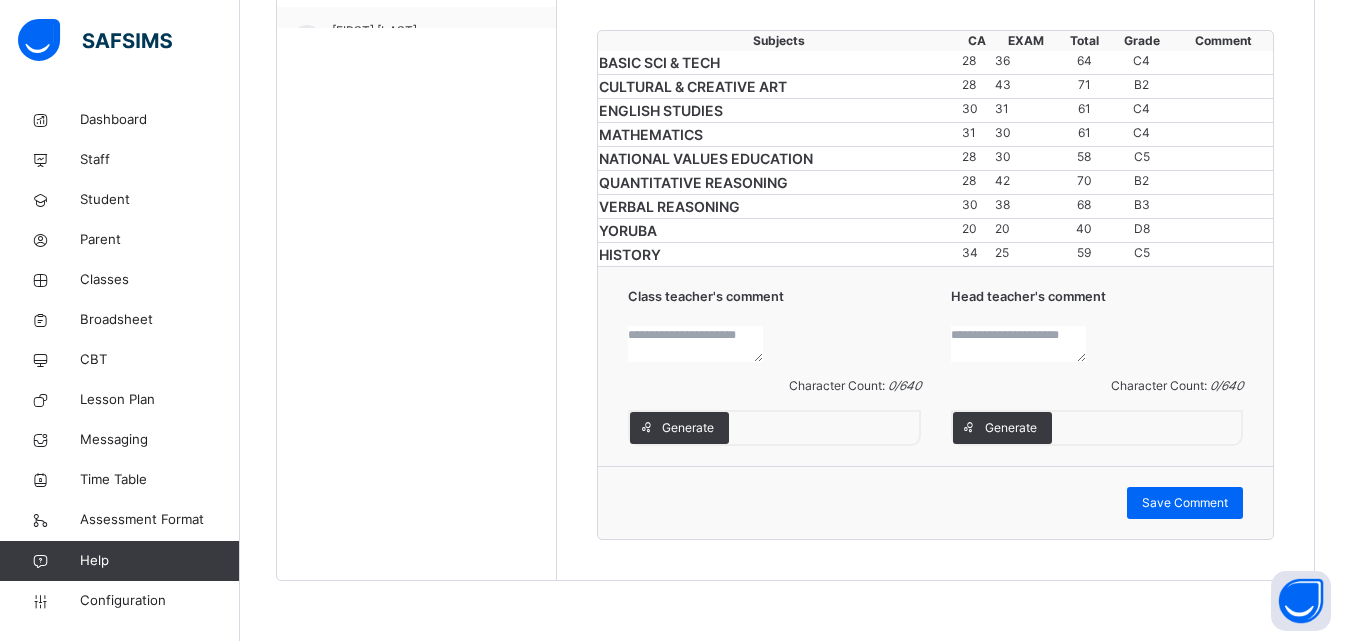 scroll, scrollTop: 1243, scrollLeft: 0, axis: vertical 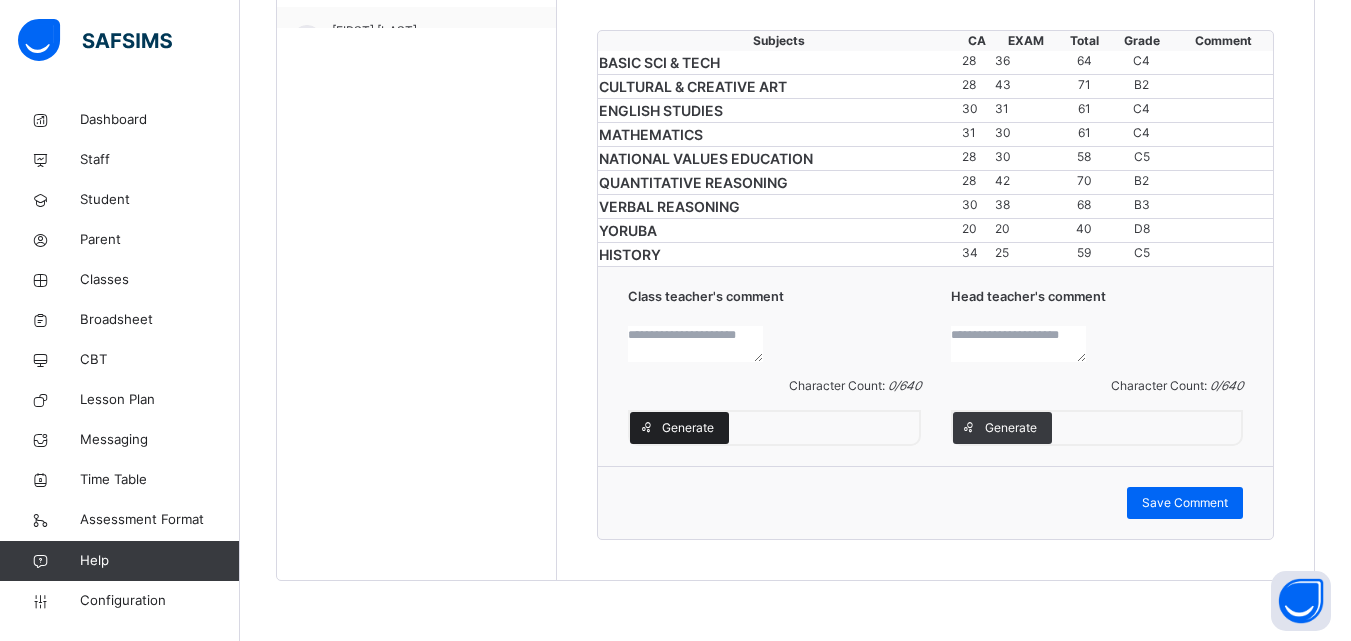 click on "Generate" at bounding box center (679, 428) 